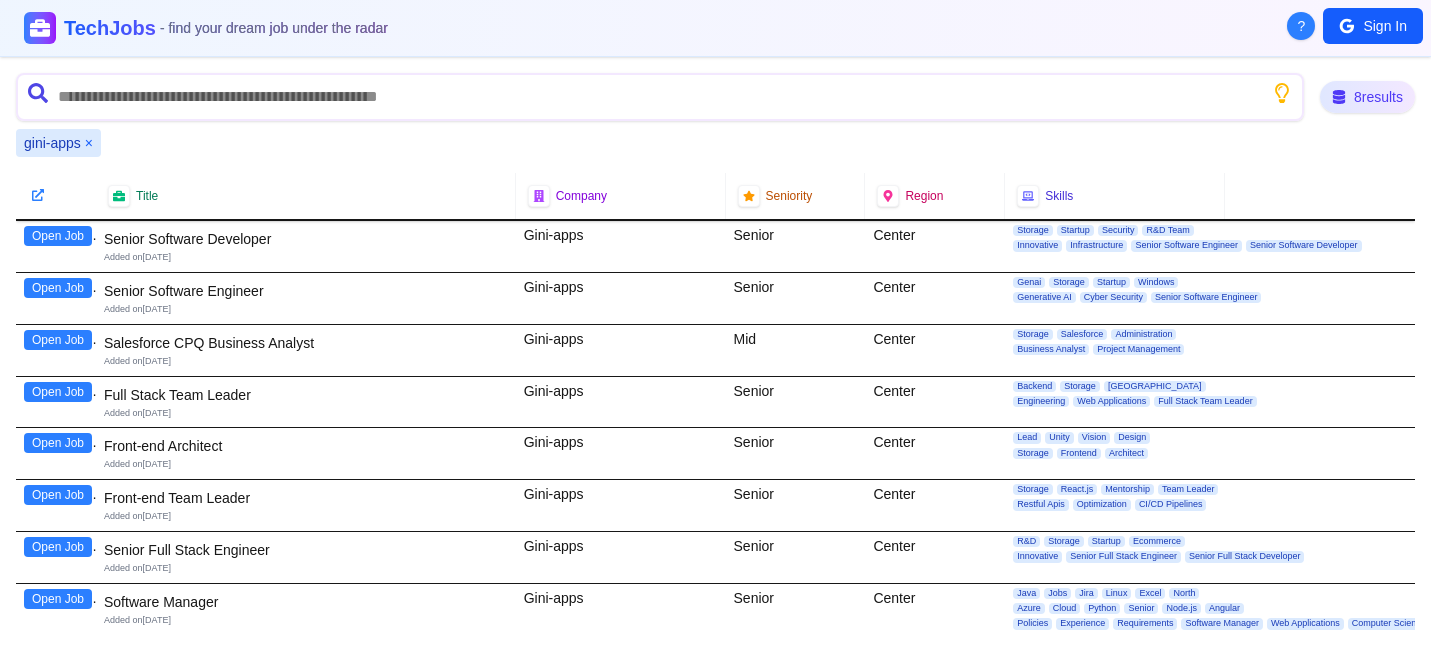 scroll, scrollTop: 0, scrollLeft: 0, axis: both 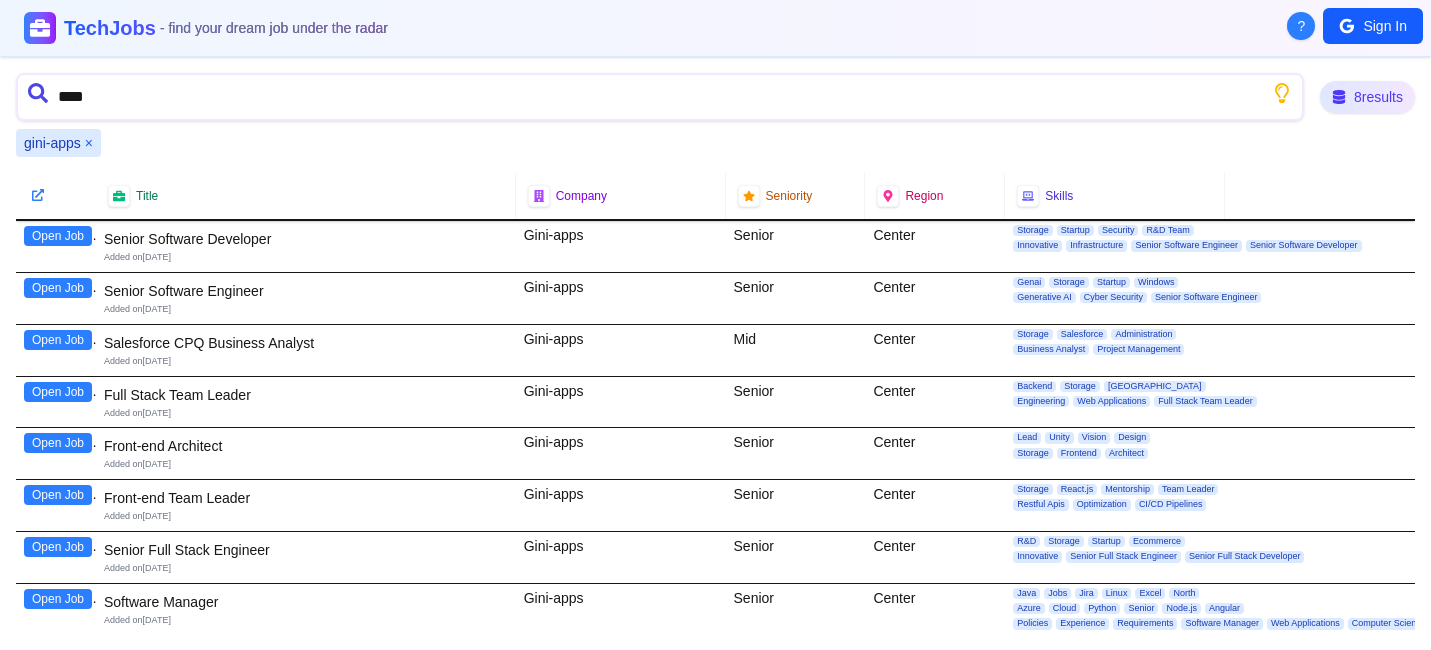 type on "*****" 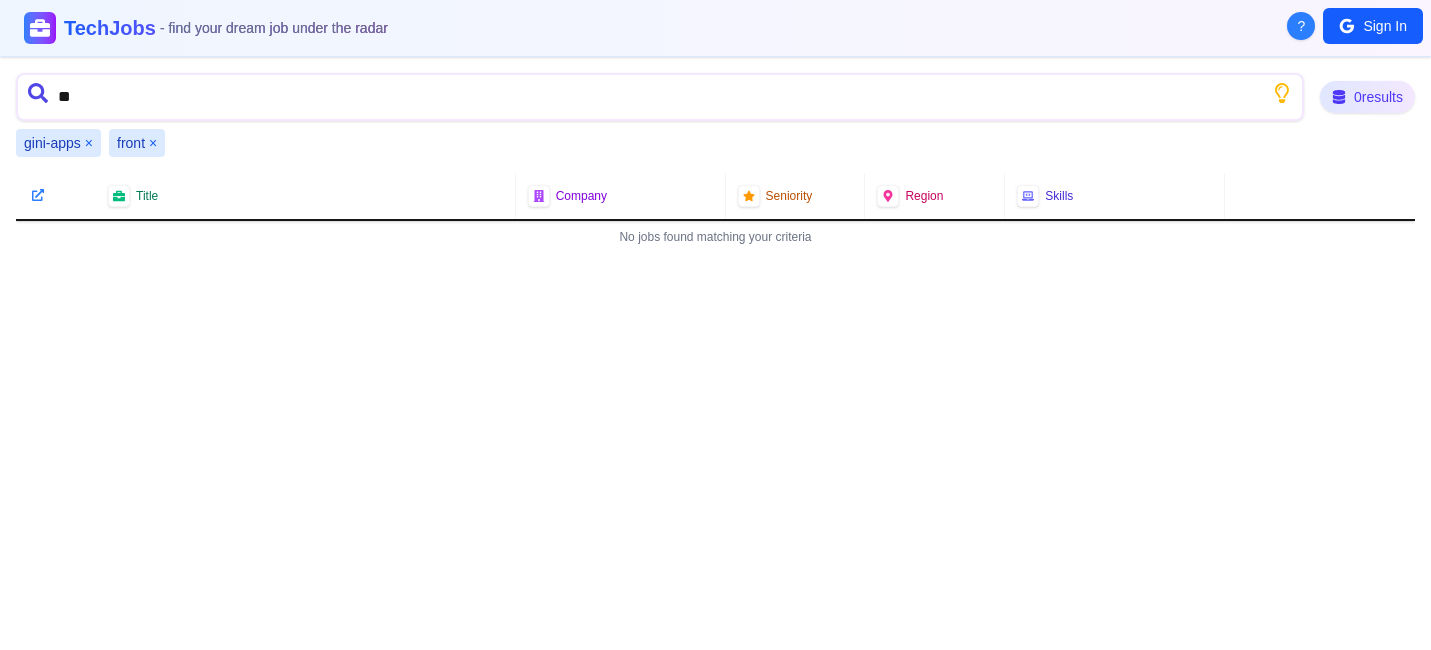 type on "*" 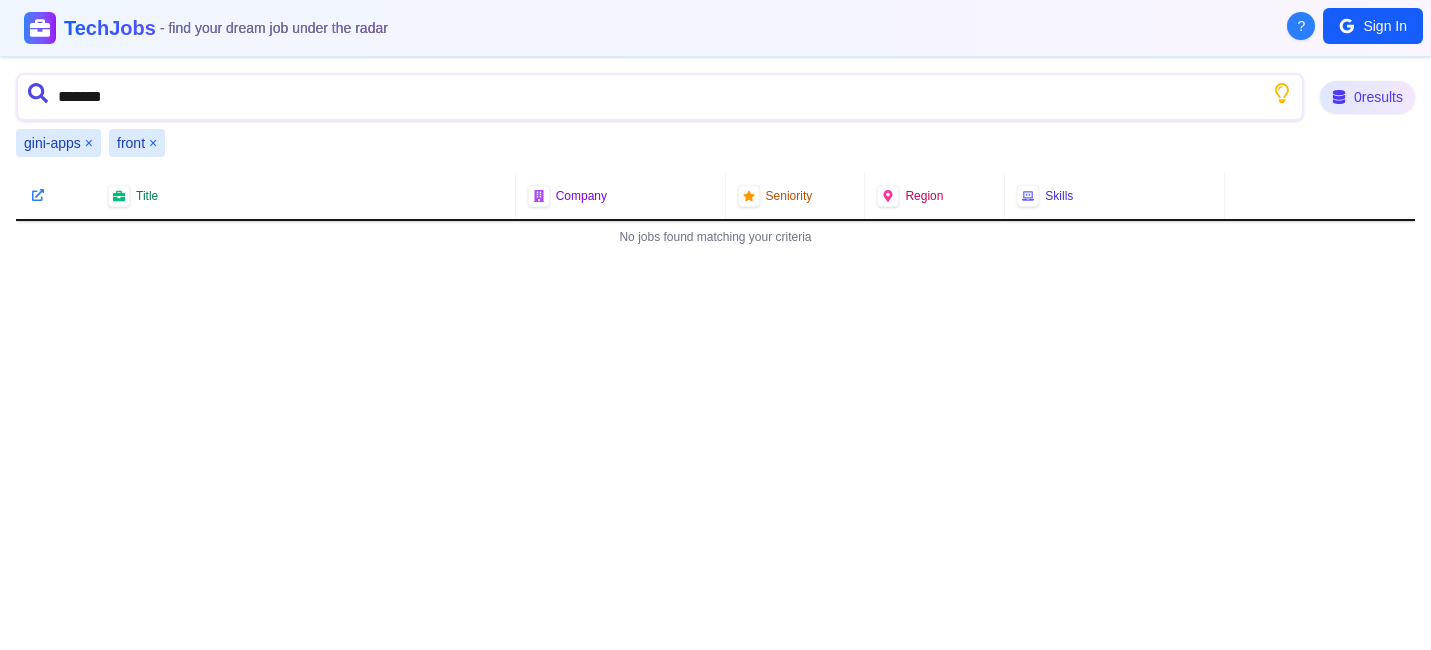 type on "********" 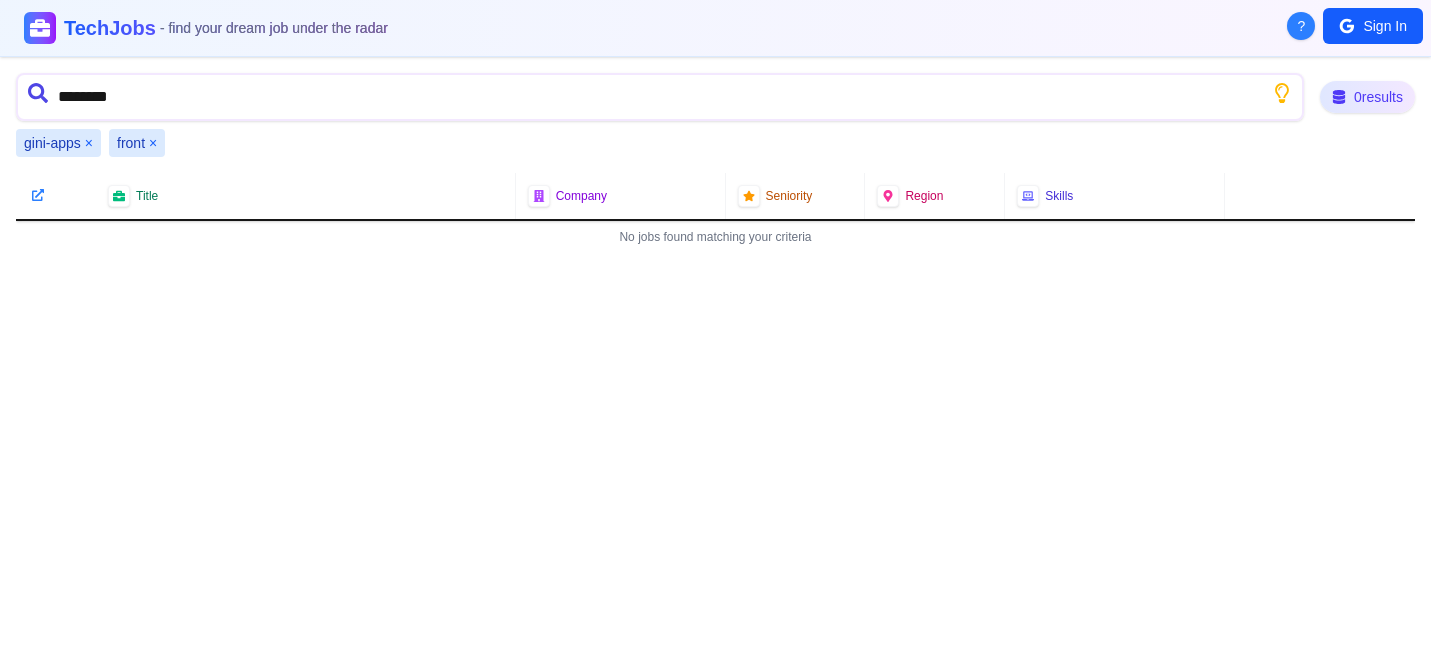 type 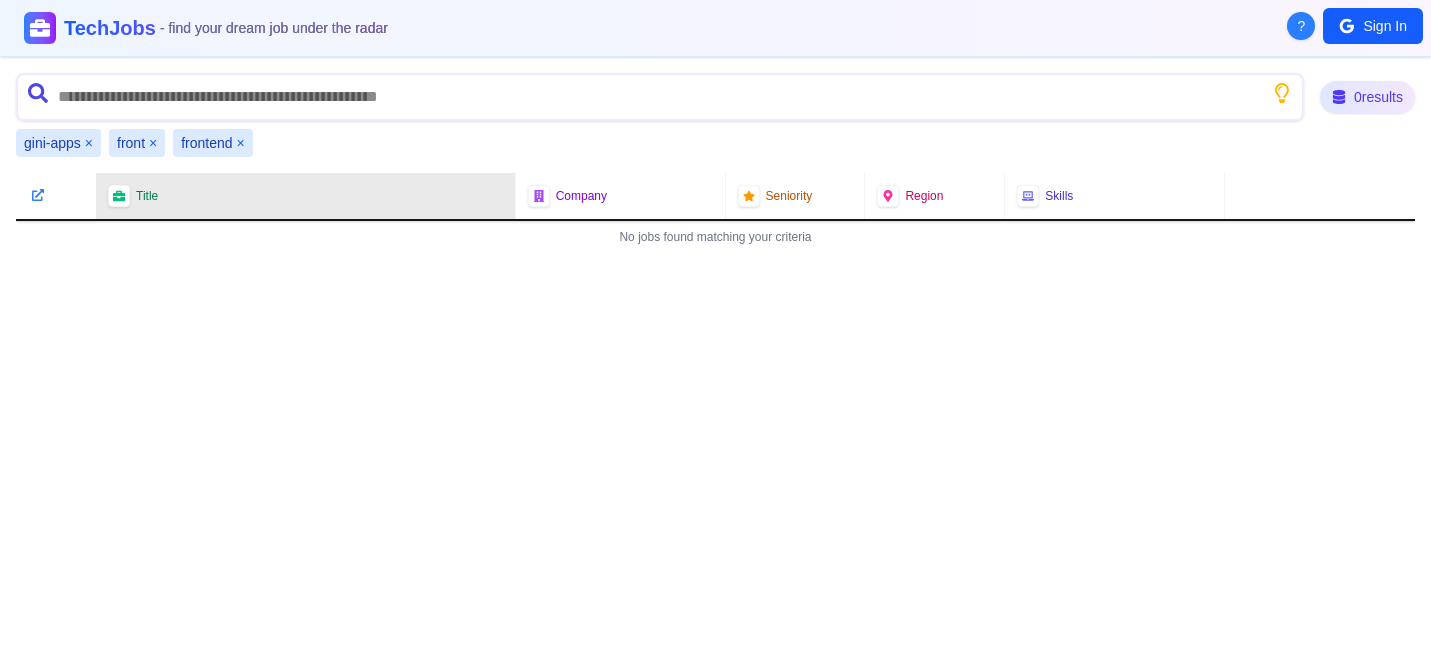 click on "×" at bounding box center [153, 143] 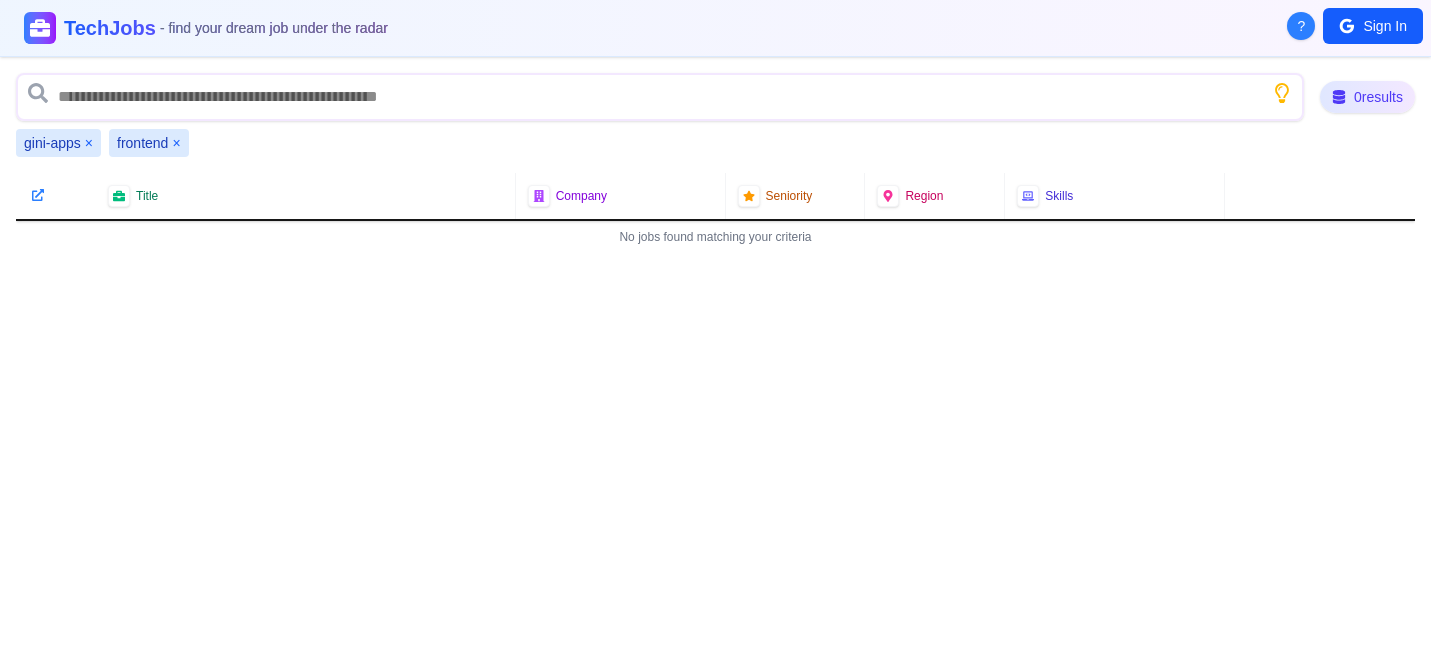 click on "×" at bounding box center [89, 143] 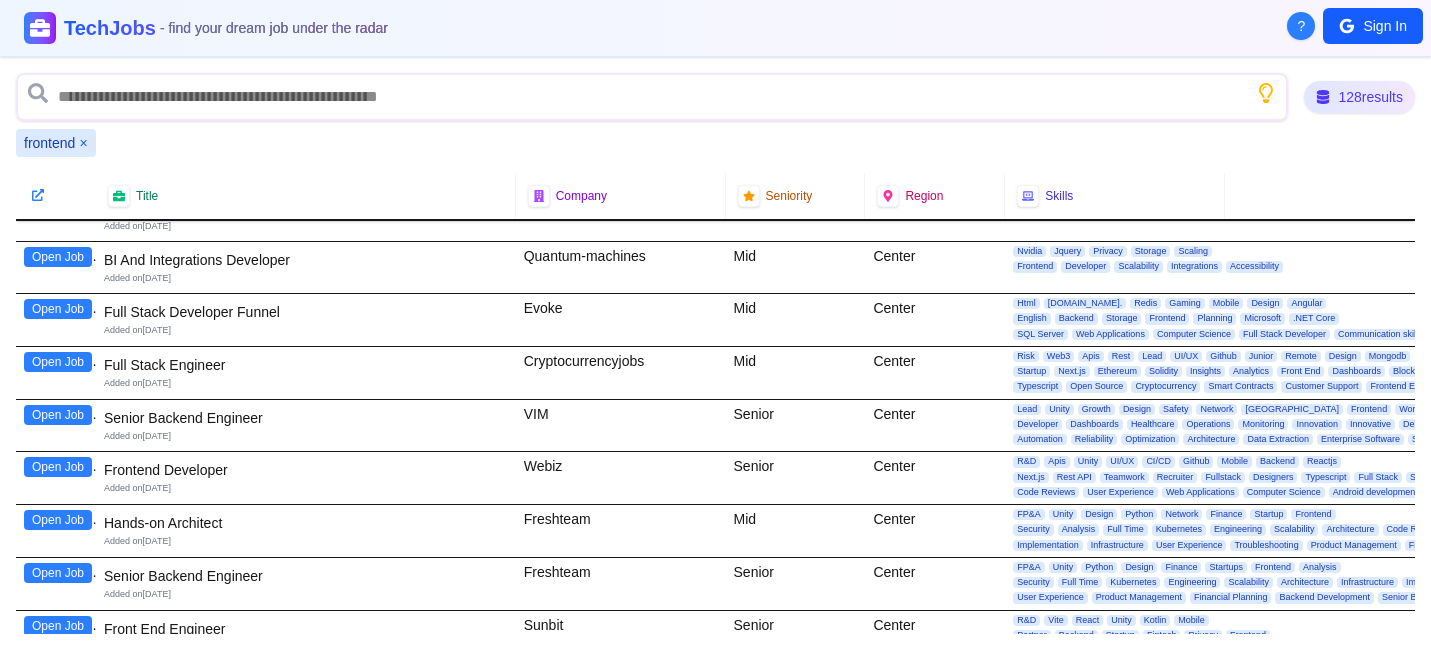 scroll, scrollTop: 0, scrollLeft: 0, axis: both 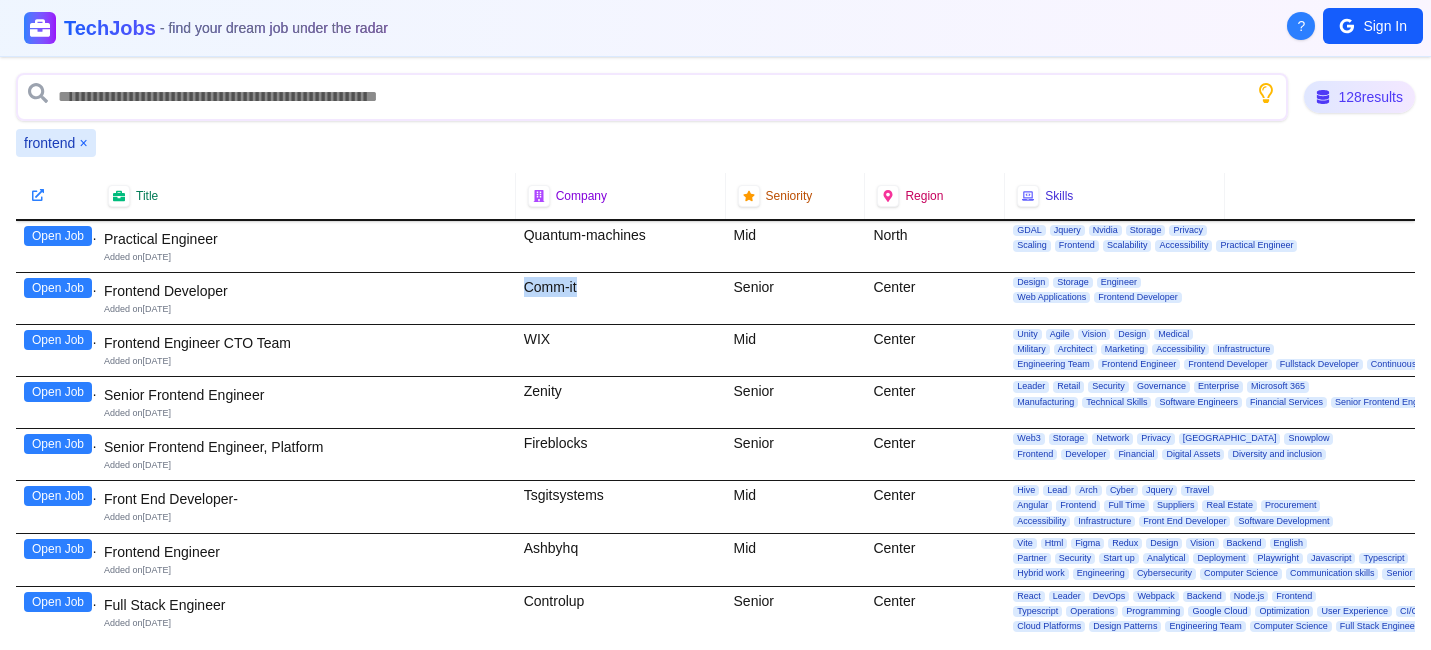 drag, startPoint x: 523, startPoint y: 289, endPoint x: 606, endPoint y: 289, distance: 83 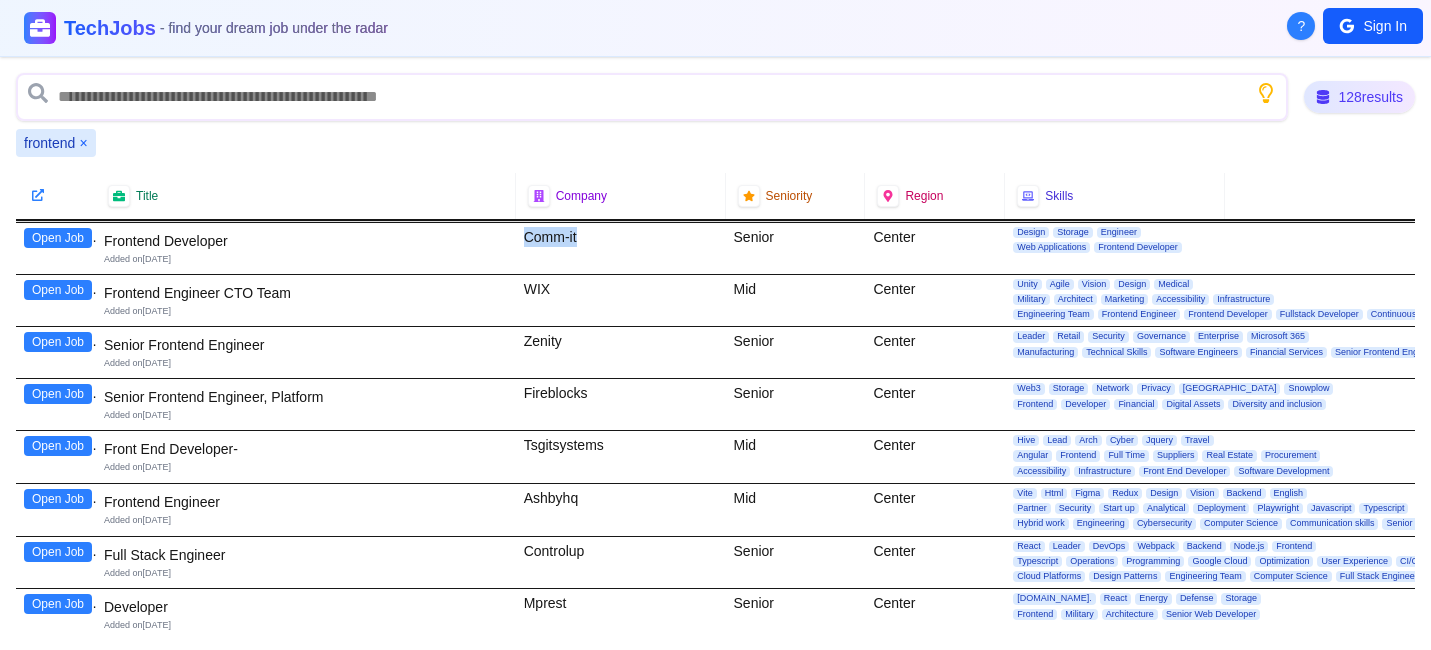 scroll, scrollTop: 51, scrollLeft: 0, axis: vertical 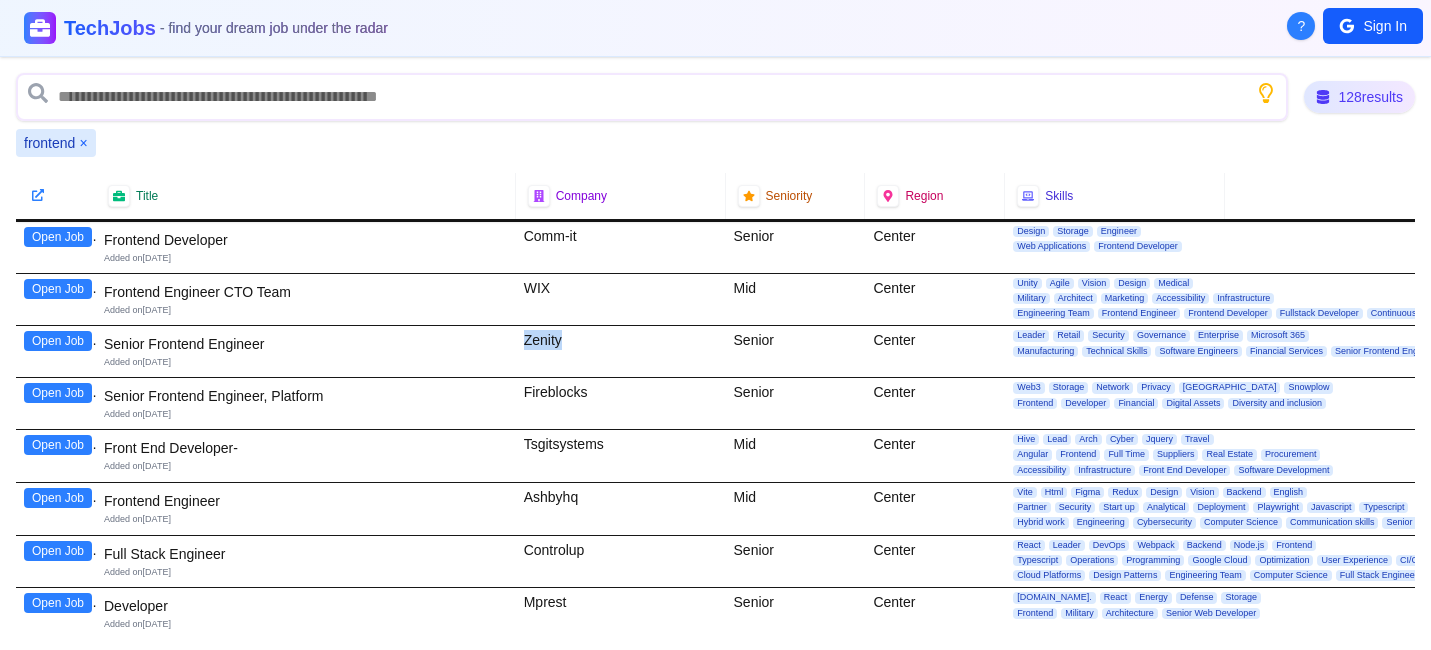 drag, startPoint x: 523, startPoint y: 344, endPoint x: 591, endPoint y: 344, distance: 68 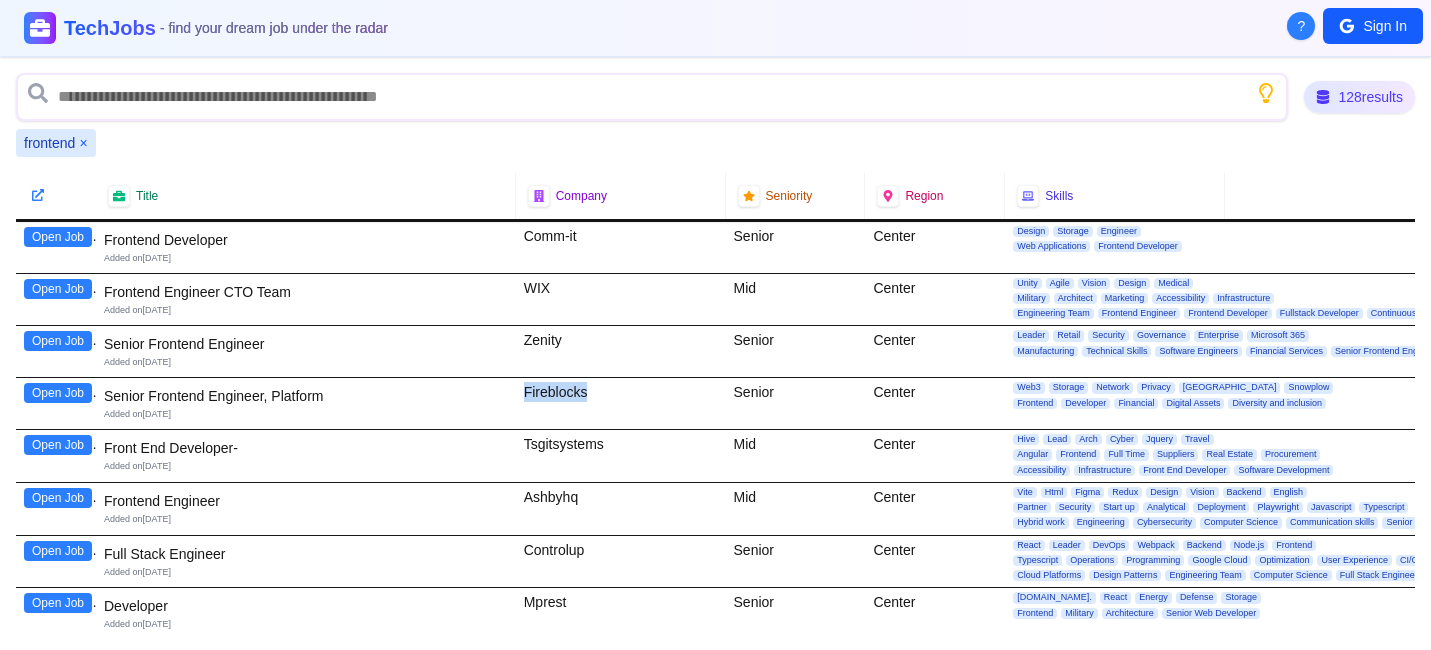 drag, startPoint x: 520, startPoint y: 388, endPoint x: 602, endPoint y: 390, distance: 82.02438 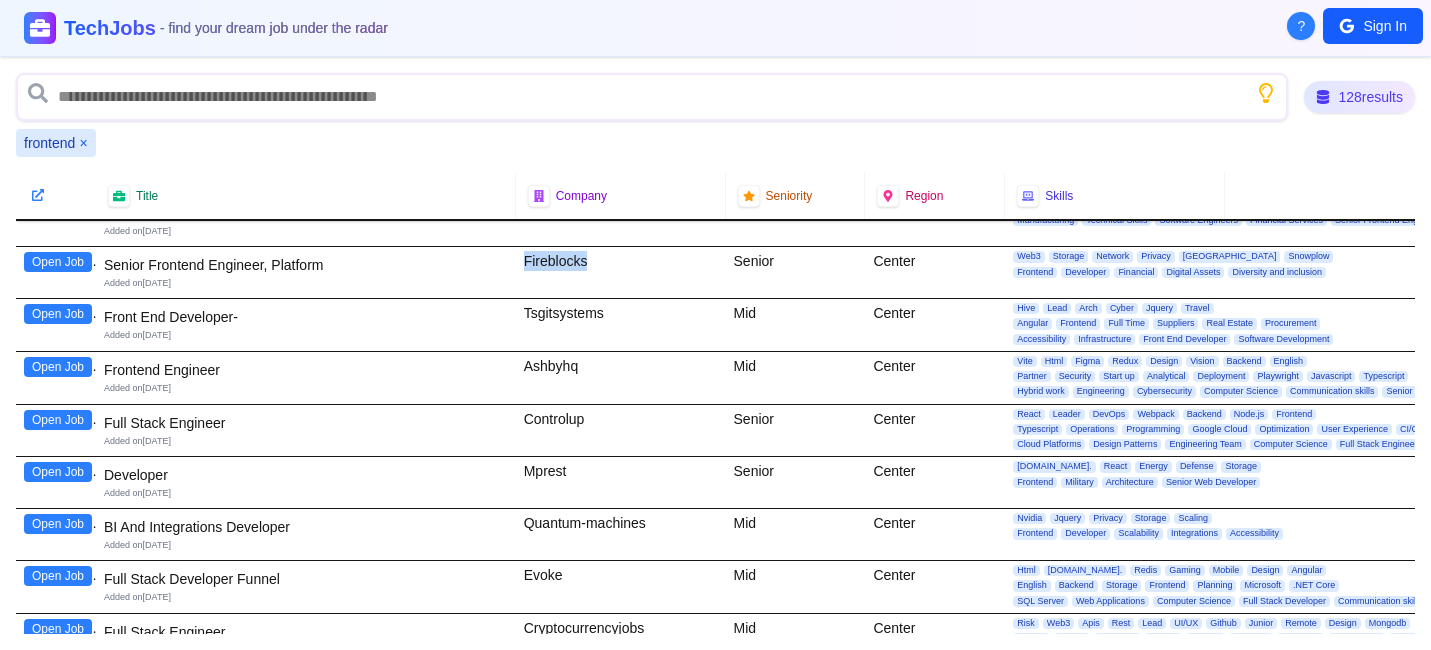 scroll, scrollTop: 184, scrollLeft: 0, axis: vertical 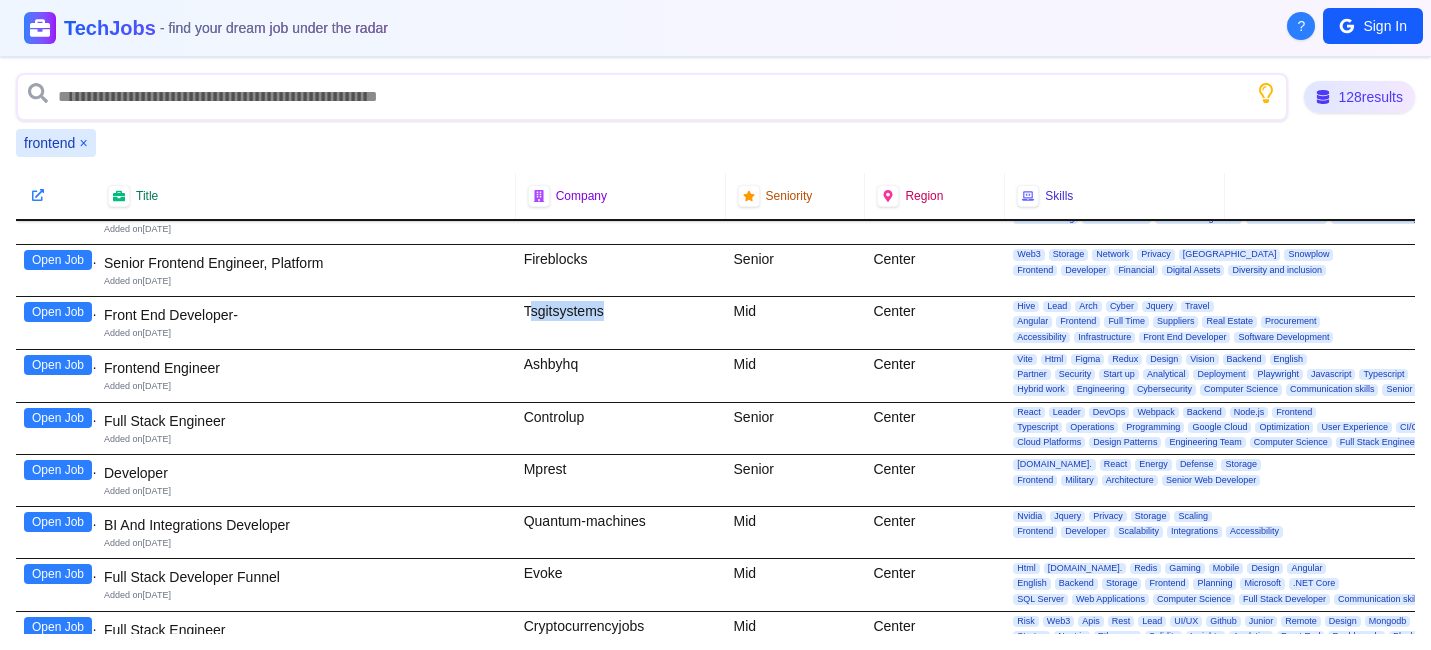 drag, startPoint x: 527, startPoint y: 309, endPoint x: 616, endPoint y: 309, distance: 89 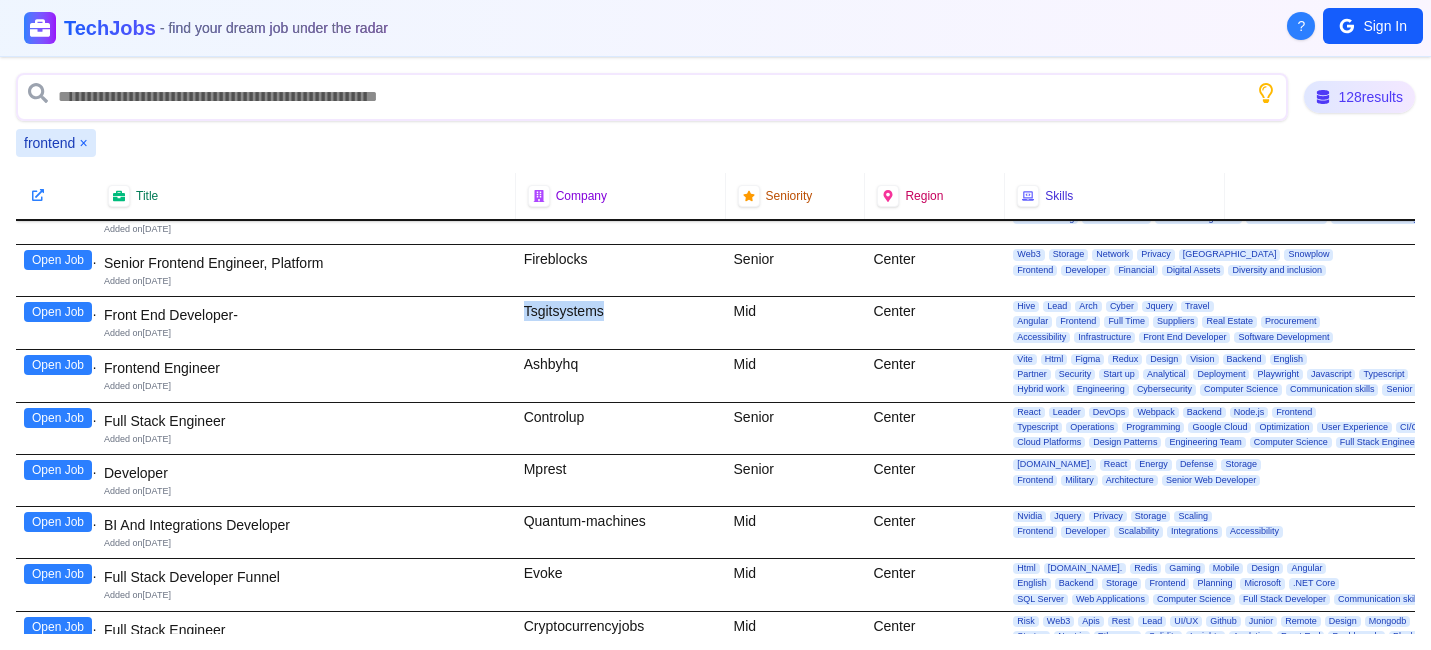 drag, startPoint x: 520, startPoint y: 306, endPoint x: 614, endPoint y: 308, distance: 94.02127 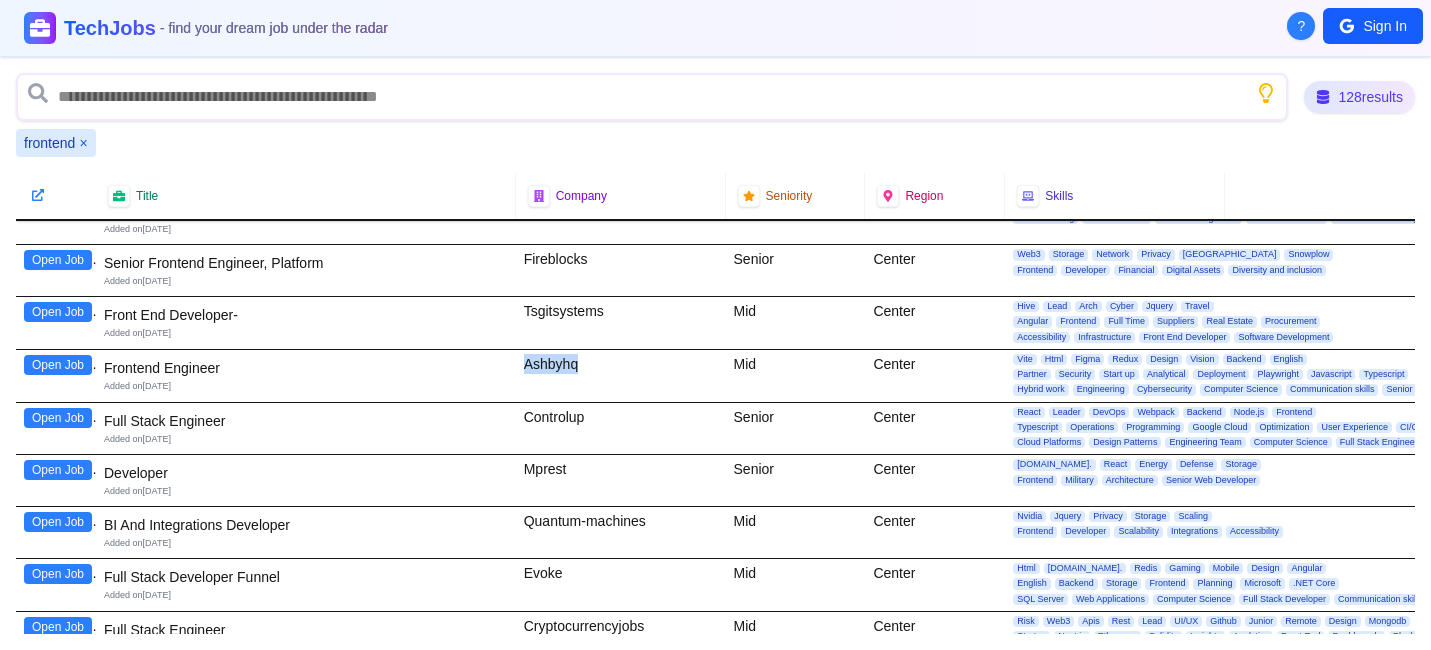 drag, startPoint x: 523, startPoint y: 364, endPoint x: 594, endPoint y: 367, distance: 71.063354 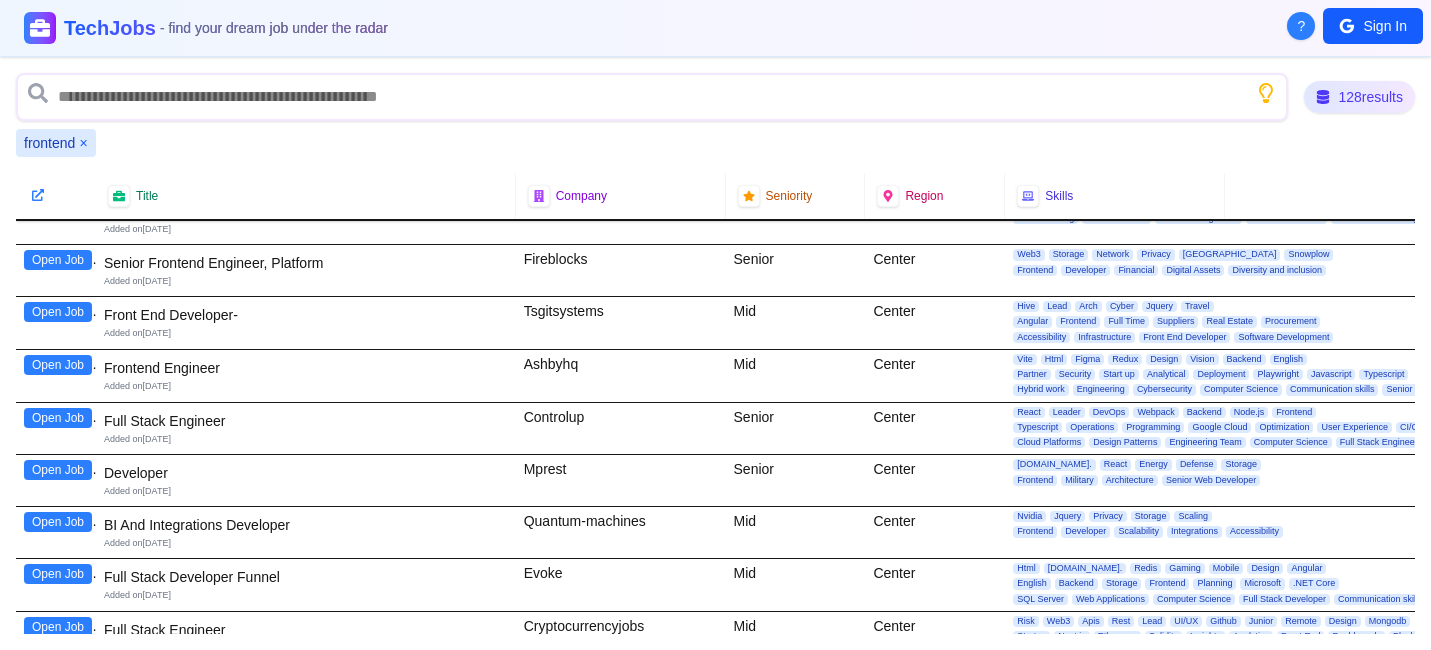 click on "Ashbyhq" at bounding box center [621, 376] 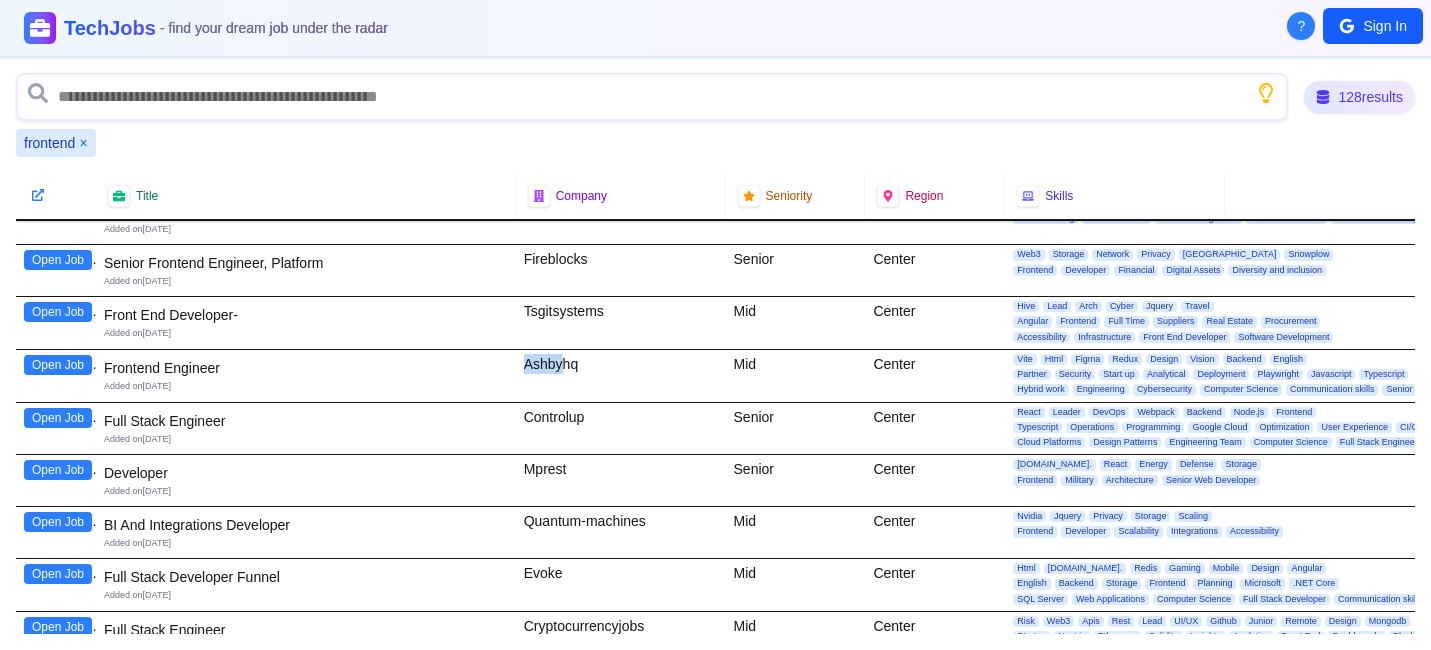 drag, startPoint x: 523, startPoint y: 365, endPoint x: 561, endPoint y: 367, distance: 38.052597 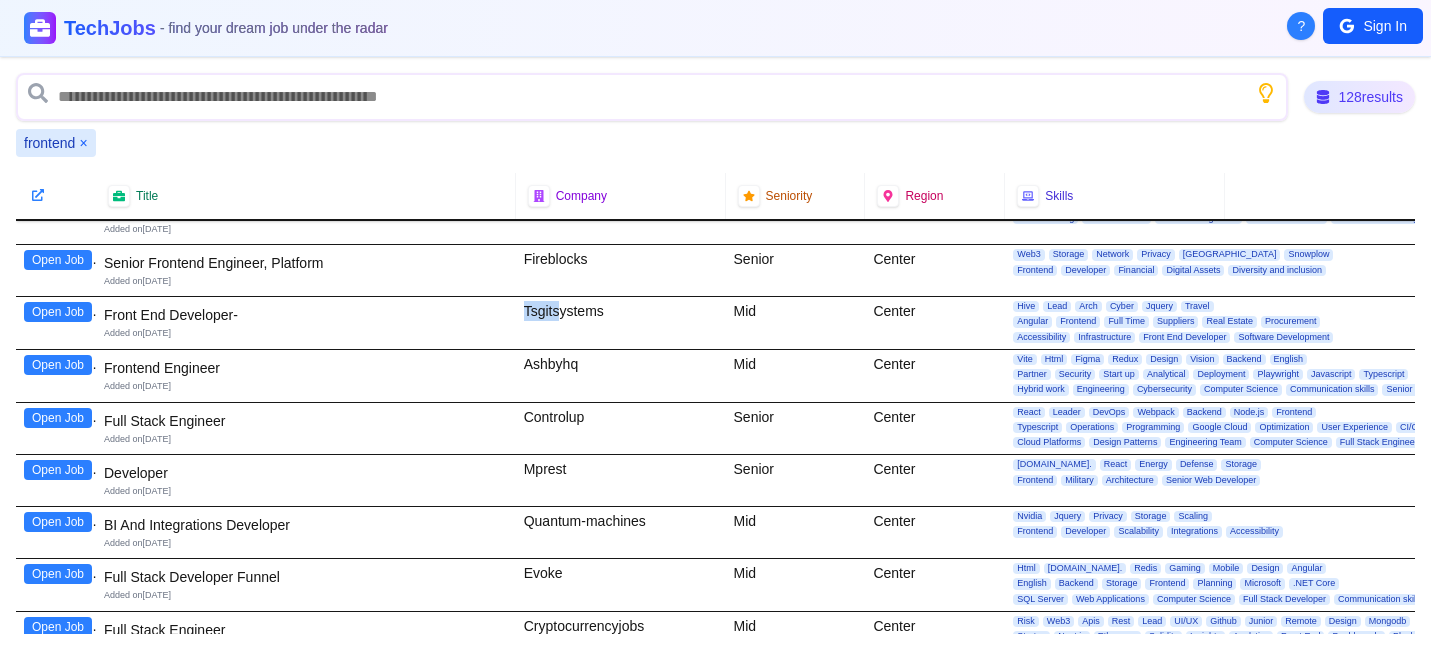 drag, startPoint x: 524, startPoint y: 309, endPoint x: 558, endPoint y: 312, distance: 34.132095 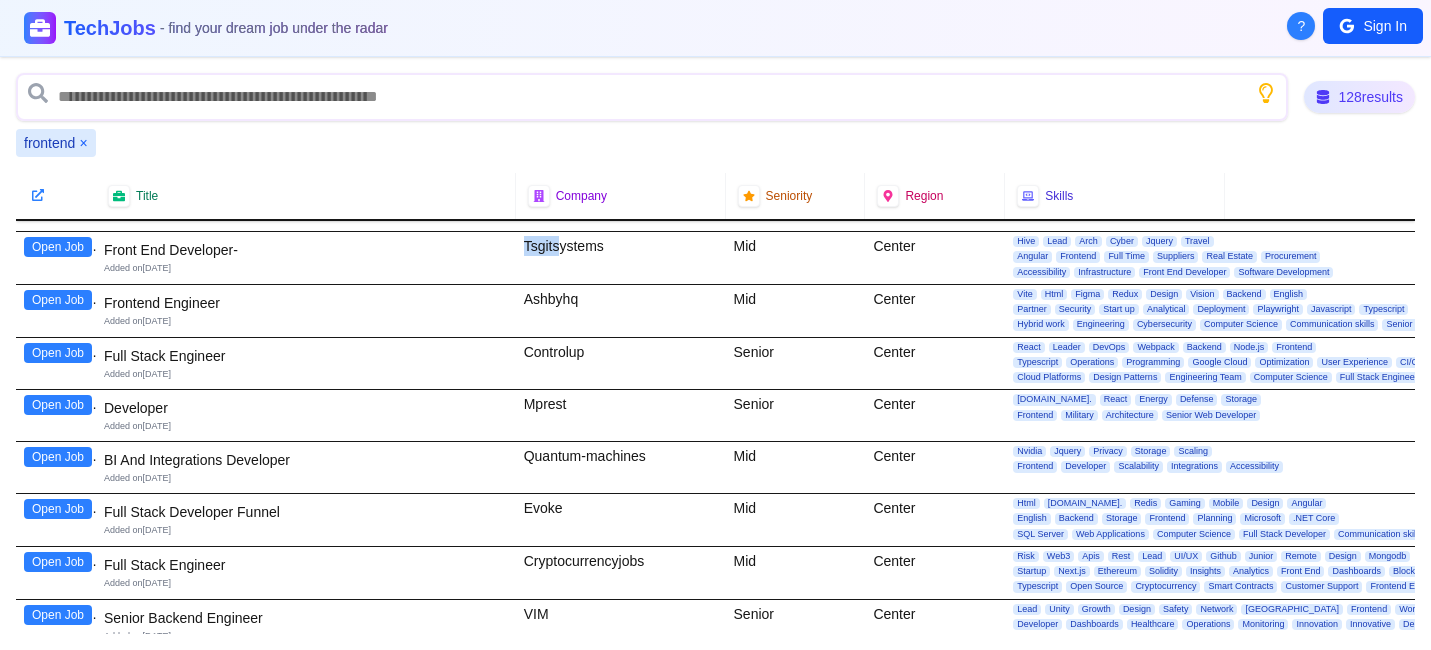 scroll, scrollTop: 255, scrollLeft: 0, axis: vertical 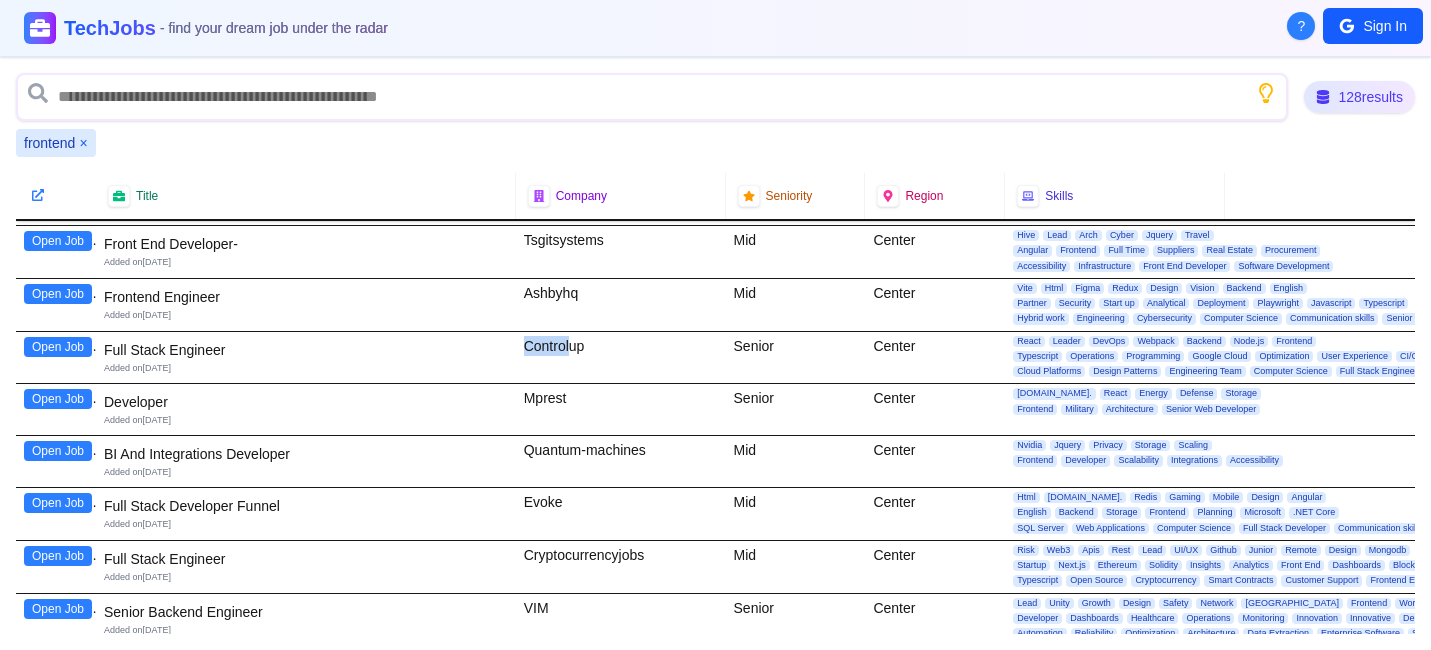 drag, startPoint x: 524, startPoint y: 345, endPoint x: 567, endPoint y: 346, distance: 43.011627 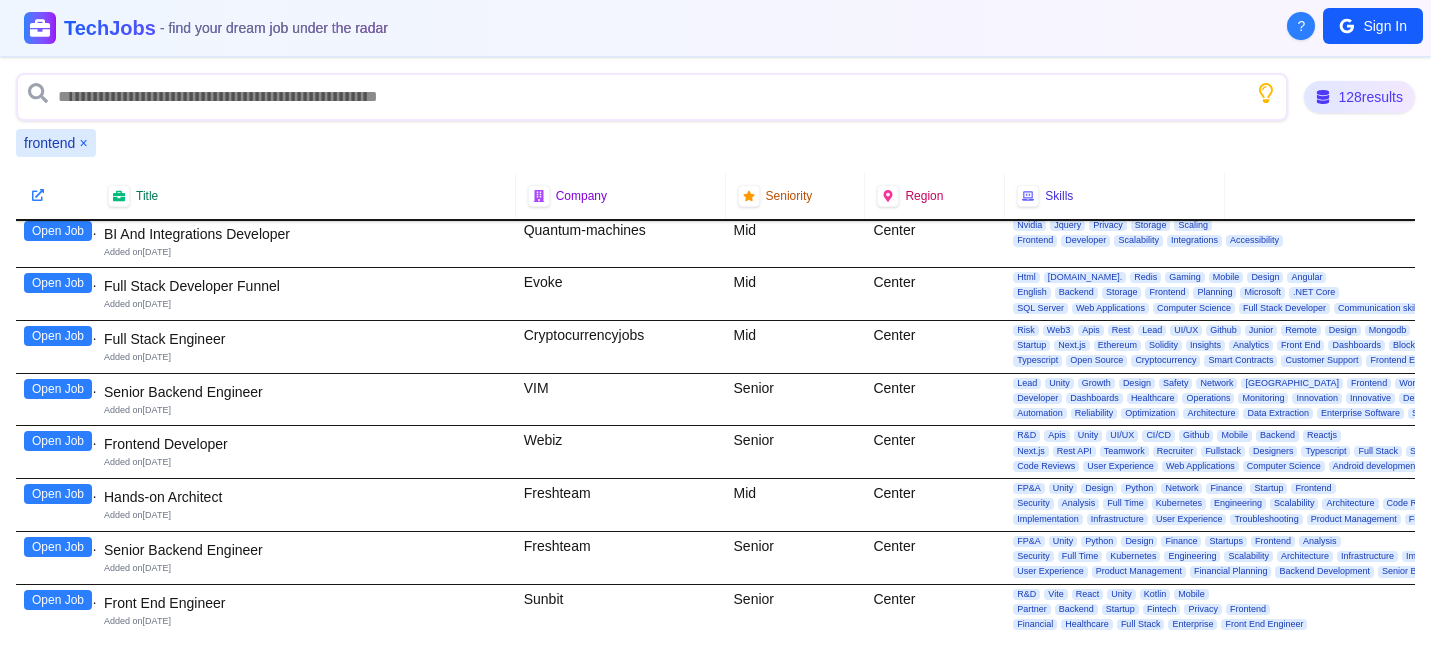 scroll, scrollTop: 521, scrollLeft: 0, axis: vertical 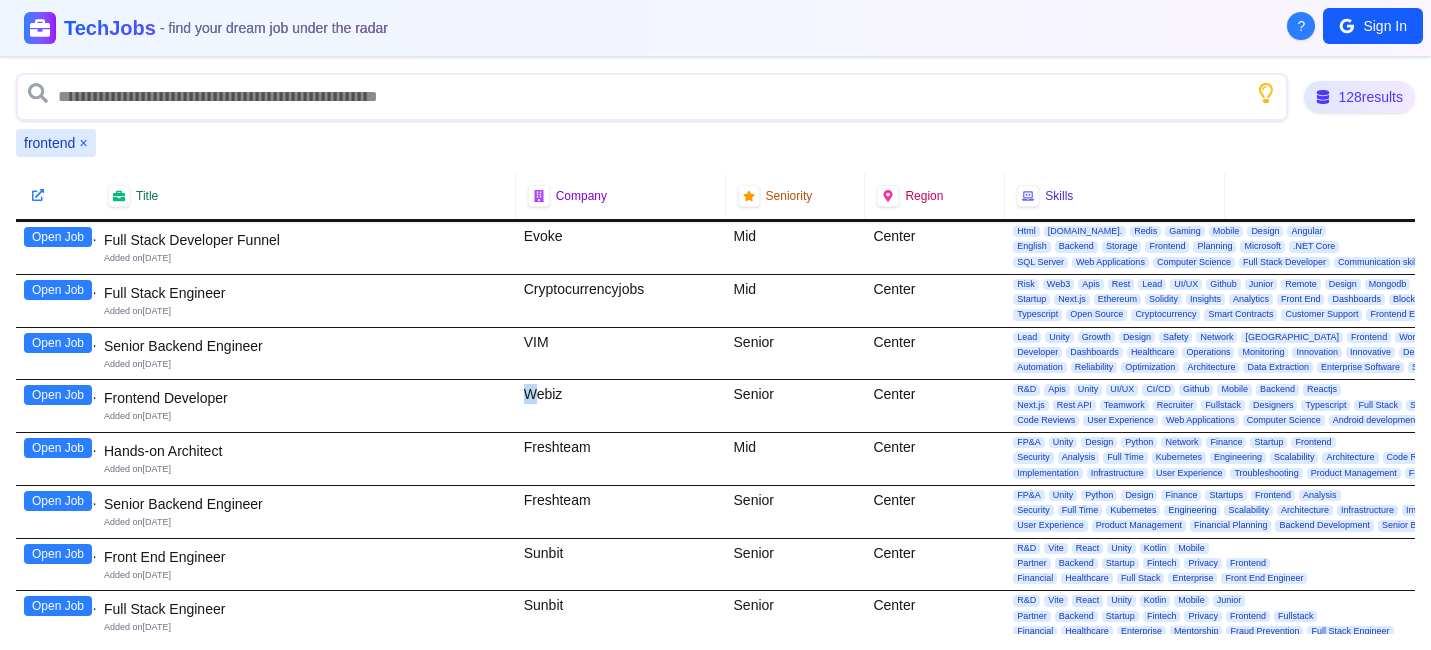drag, startPoint x: 524, startPoint y: 391, endPoint x: 539, endPoint y: 393, distance: 15.132746 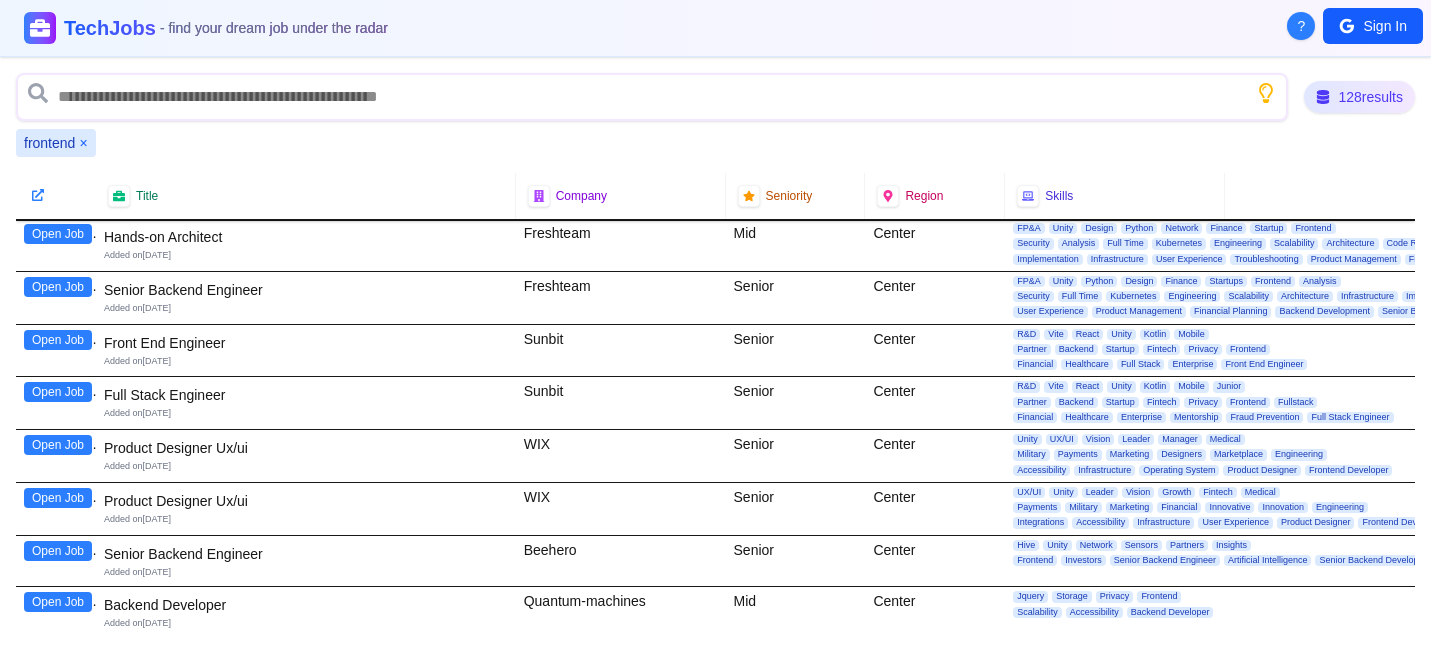 scroll, scrollTop: 740, scrollLeft: 0, axis: vertical 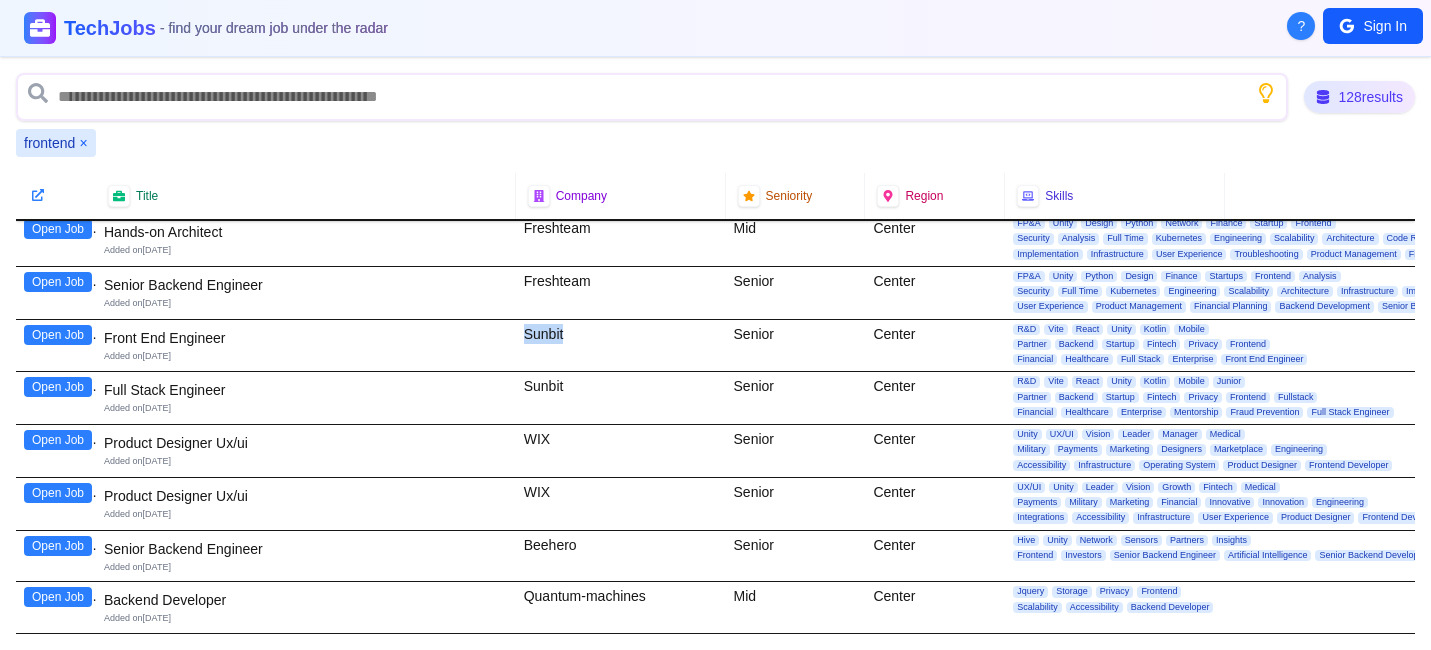 drag, startPoint x: 524, startPoint y: 322, endPoint x: 578, endPoint y: 333, distance: 55.108982 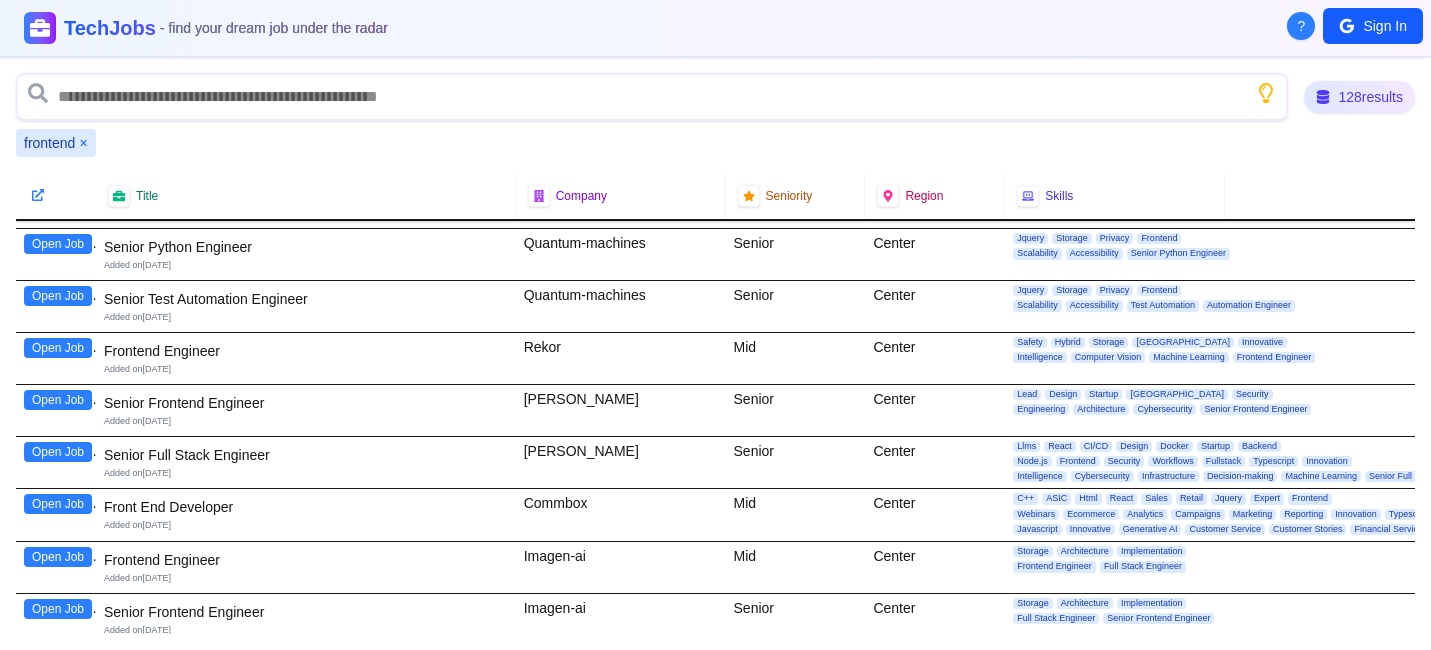 scroll, scrollTop: 1826, scrollLeft: 0, axis: vertical 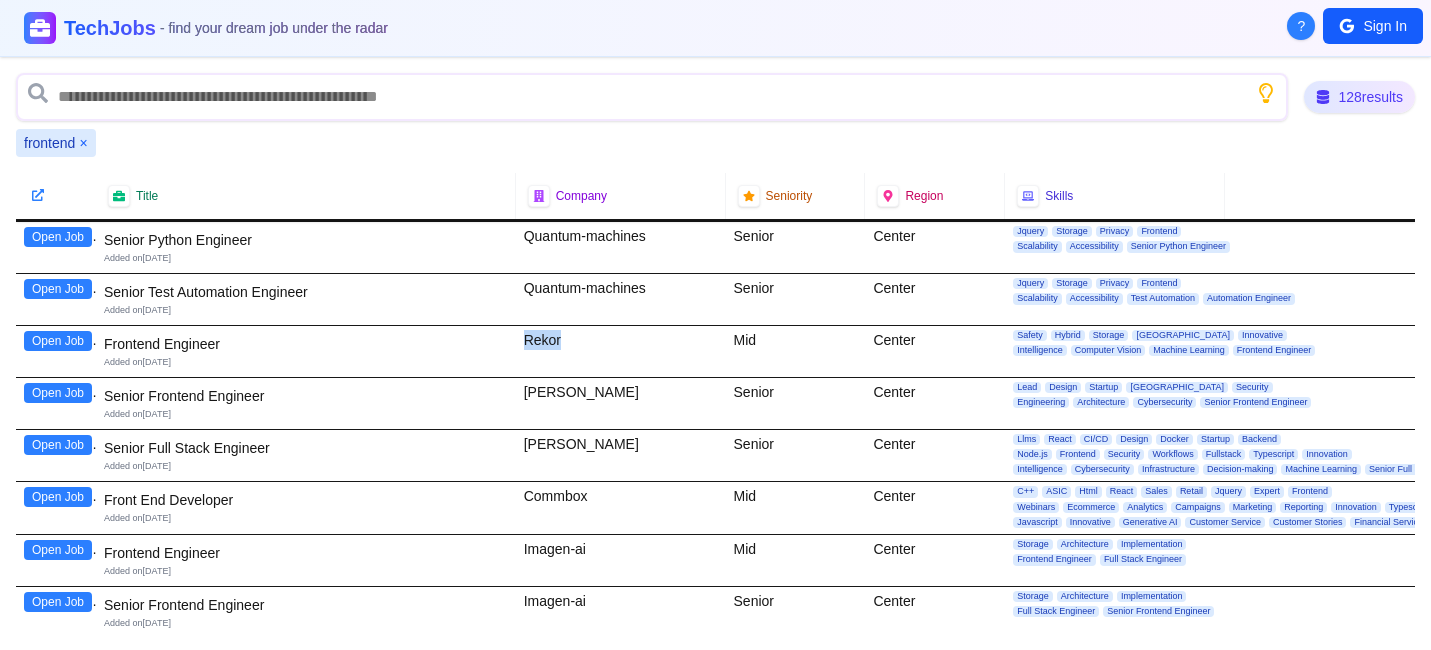 drag, startPoint x: 519, startPoint y: 341, endPoint x: 568, endPoint y: 342, distance: 49.010204 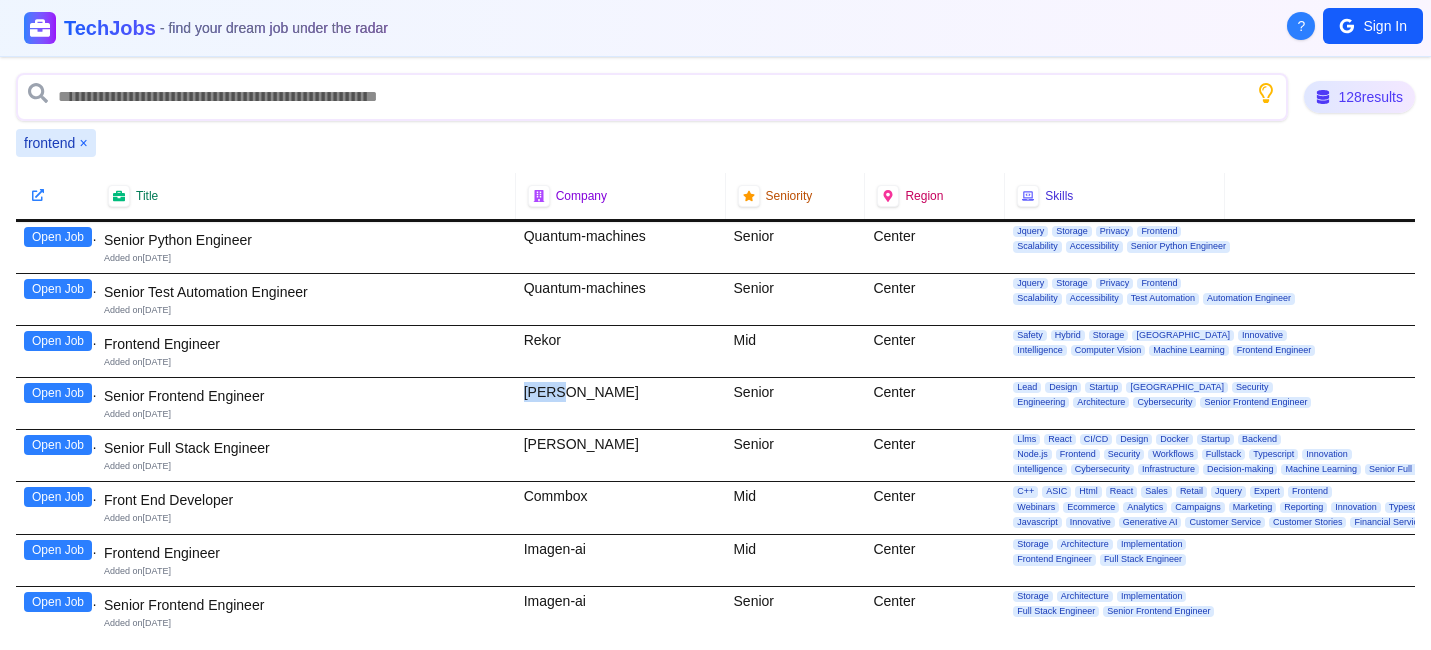 drag, startPoint x: 525, startPoint y: 391, endPoint x: 575, endPoint y: 391, distance: 50 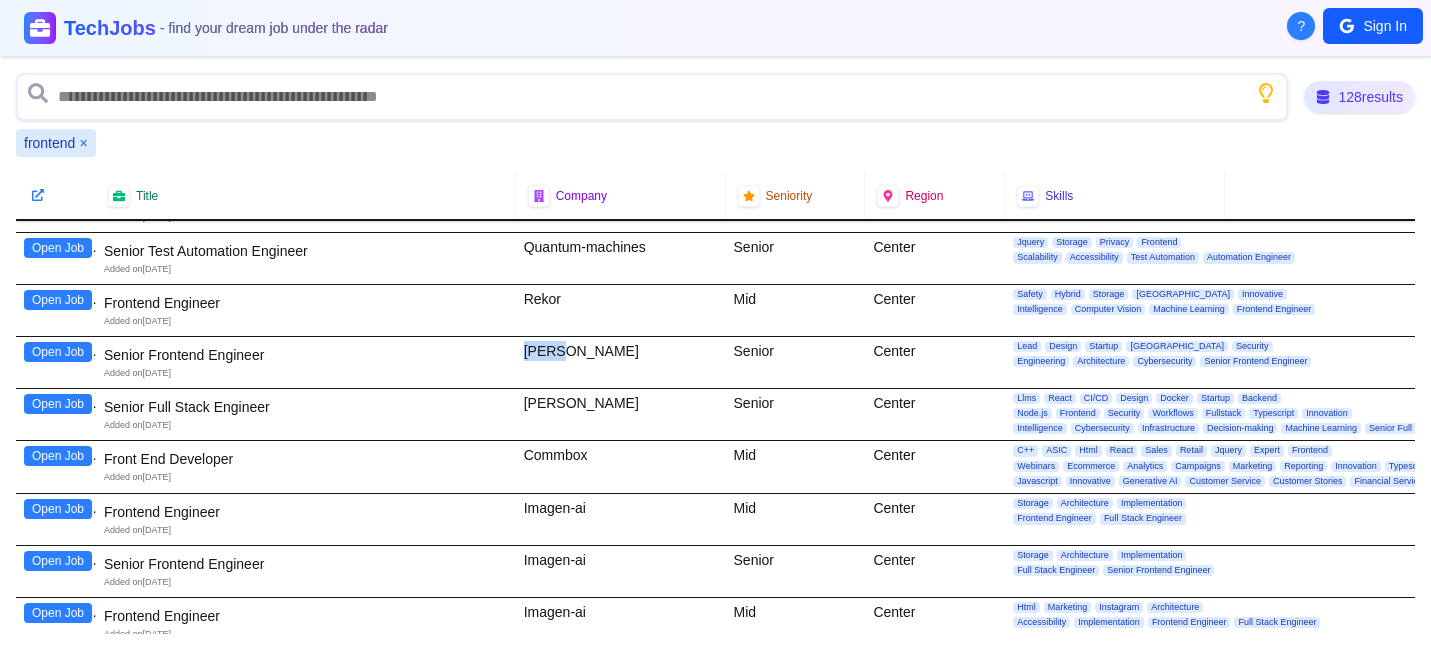 scroll, scrollTop: 1911, scrollLeft: 0, axis: vertical 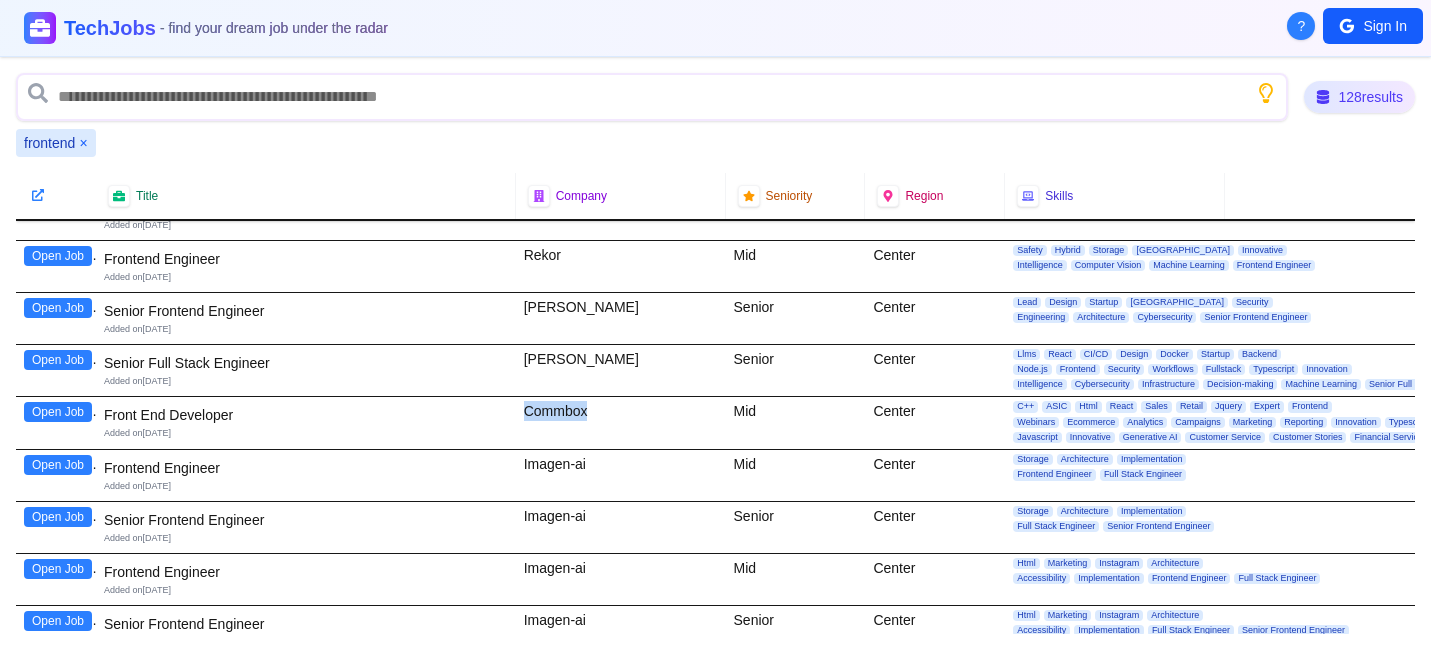 drag, startPoint x: 524, startPoint y: 410, endPoint x: 591, endPoint y: 414, distance: 67.11929 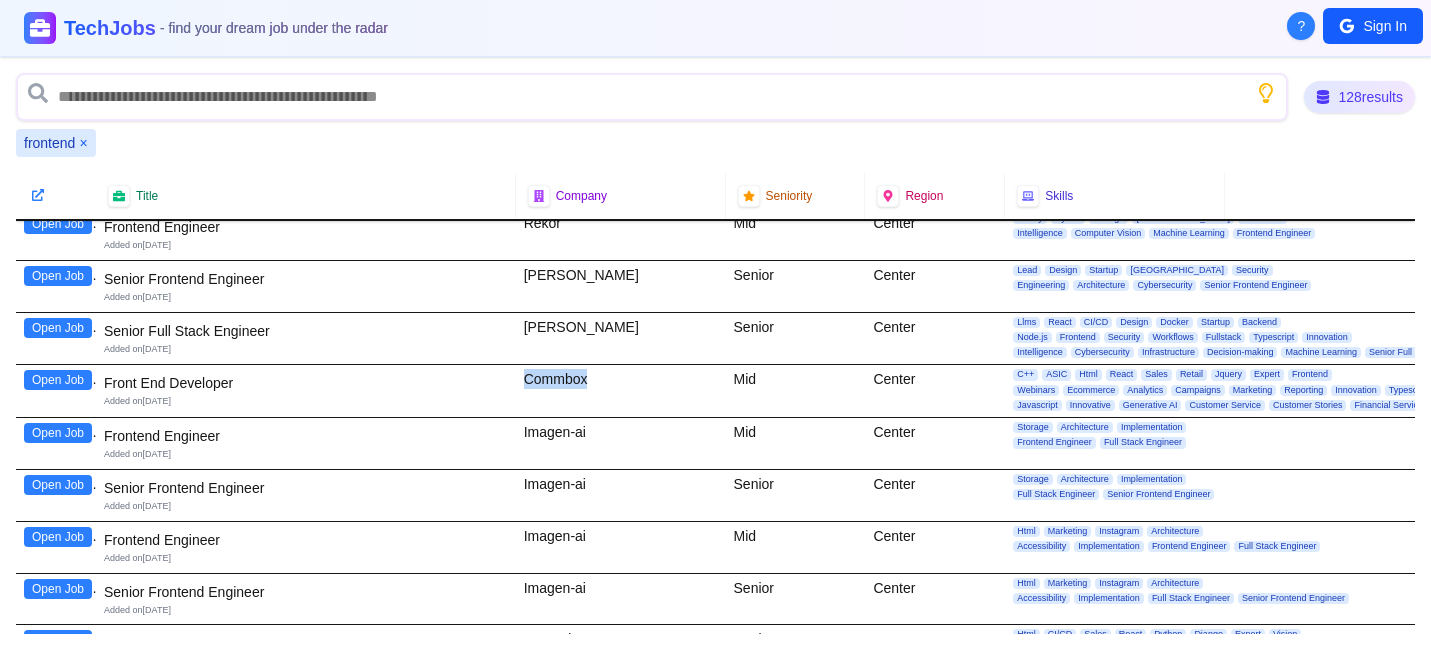 scroll, scrollTop: 1956, scrollLeft: 0, axis: vertical 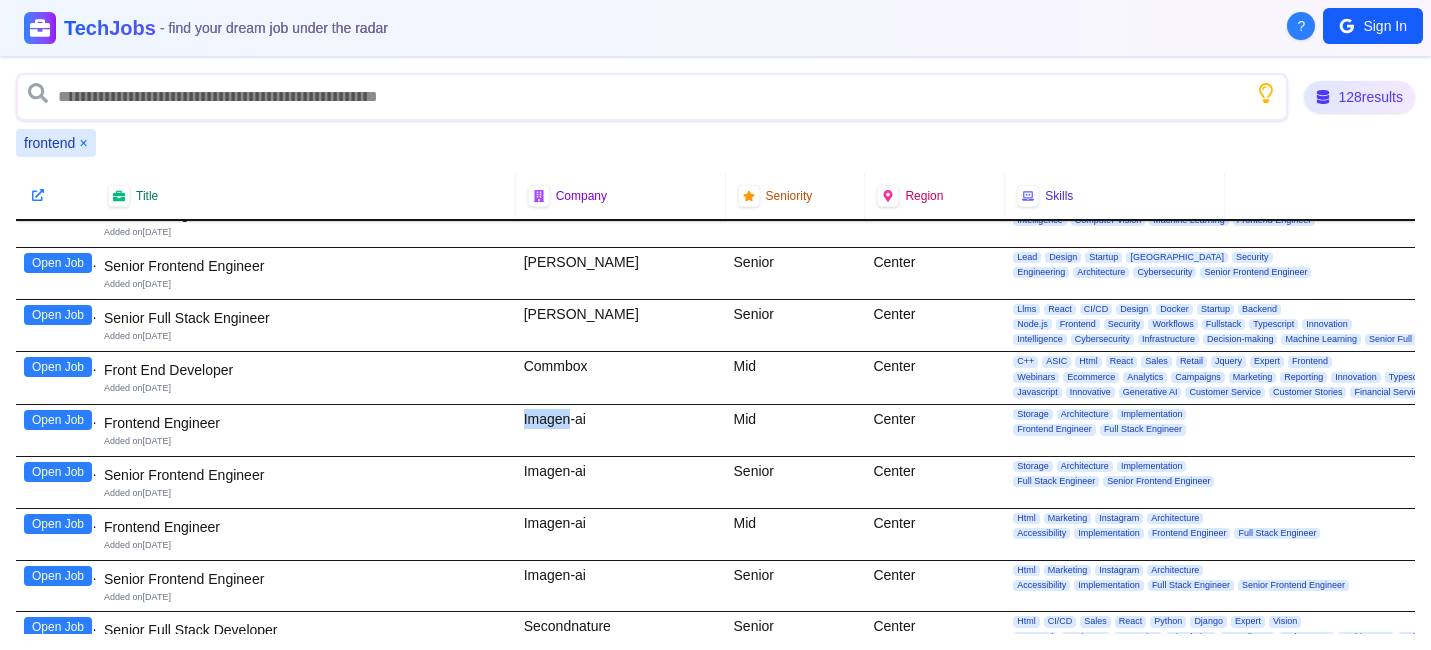 drag, startPoint x: 523, startPoint y: 415, endPoint x: 568, endPoint y: 421, distance: 45.39824 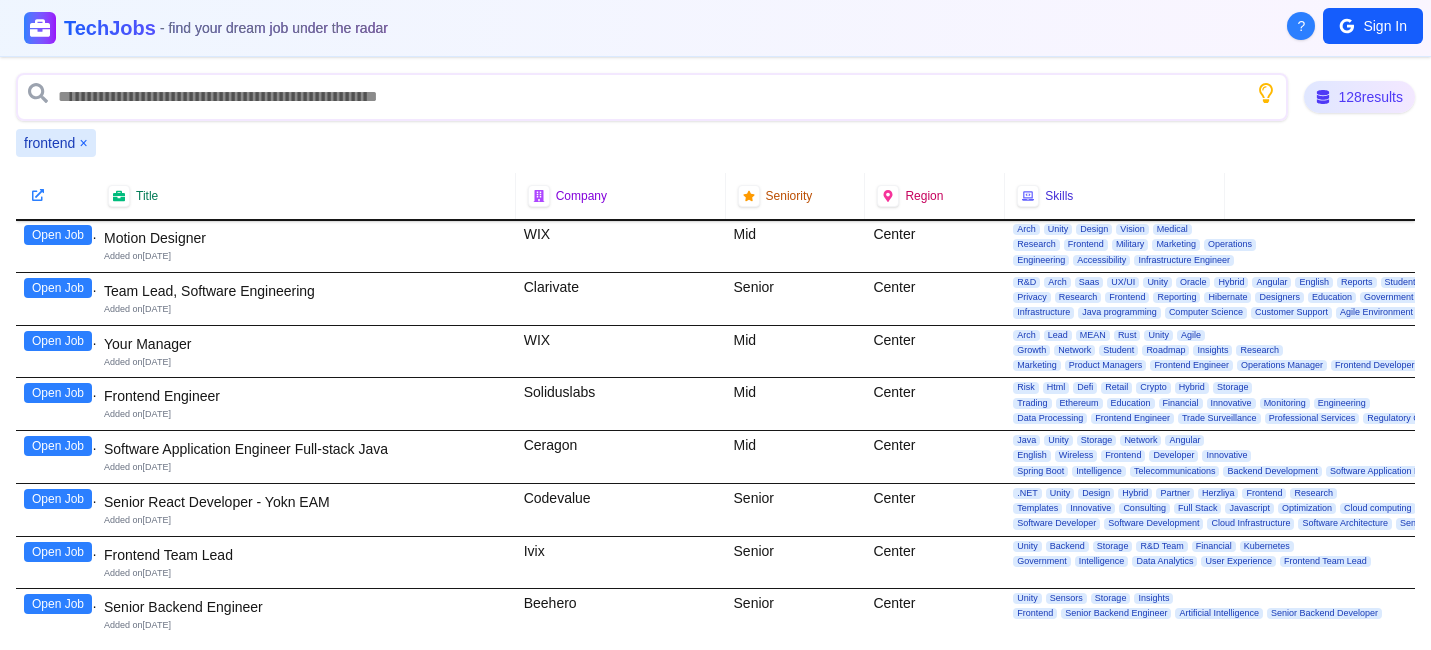 scroll, scrollTop: 2699, scrollLeft: 0, axis: vertical 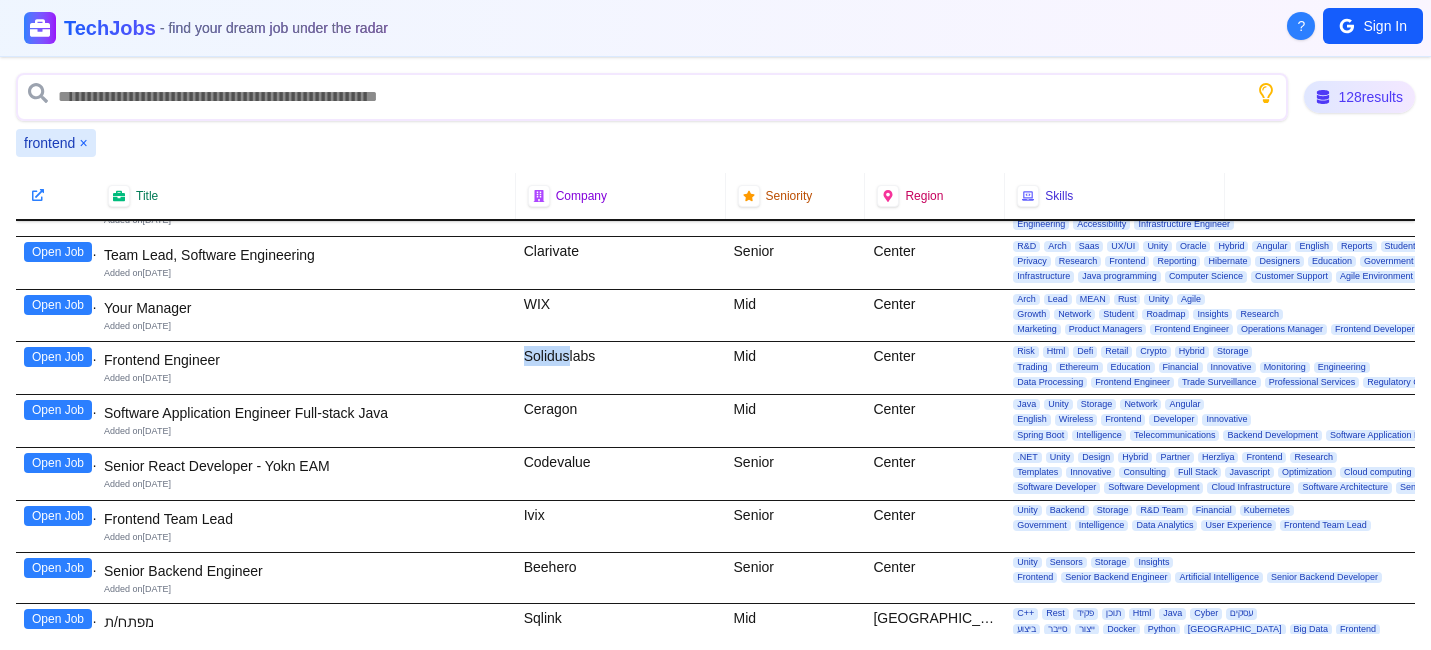 drag, startPoint x: 525, startPoint y: 353, endPoint x: 568, endPoint y: 356, distance: 43.104523 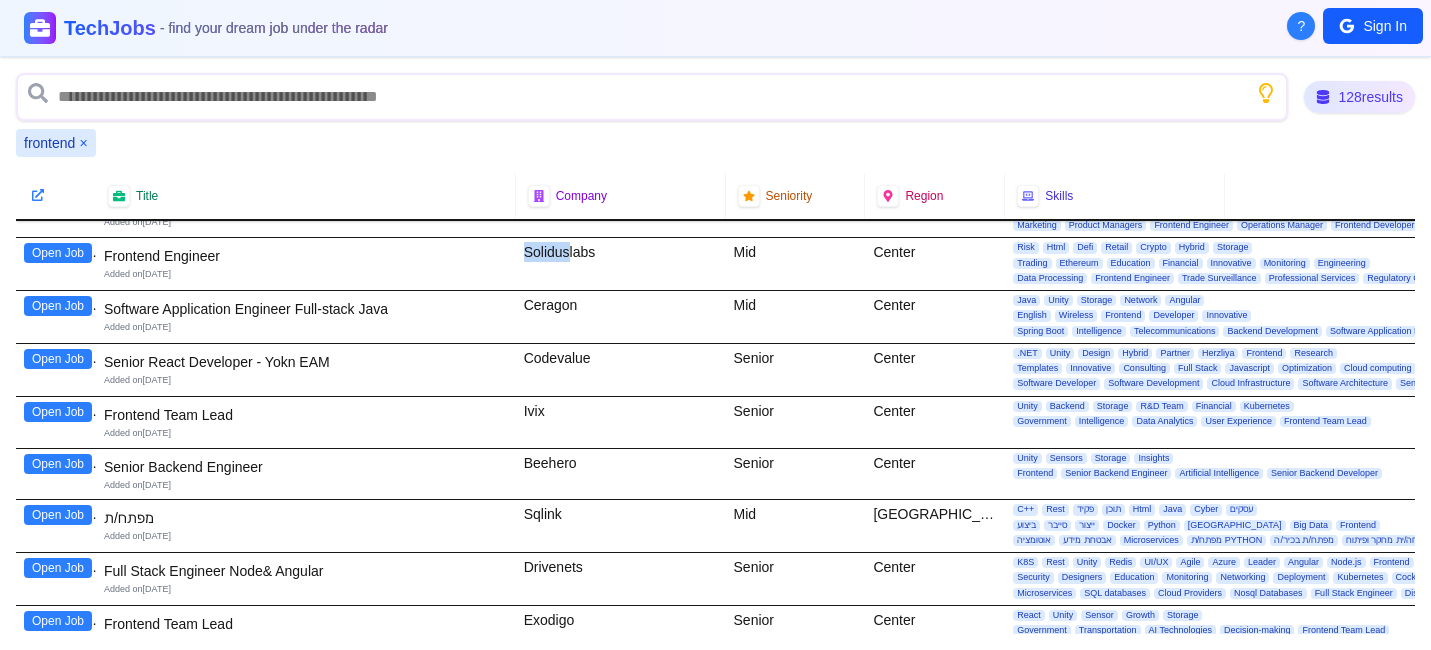 scroll, scrollTop: 2808, scrollLeft: 0, axis: vertical 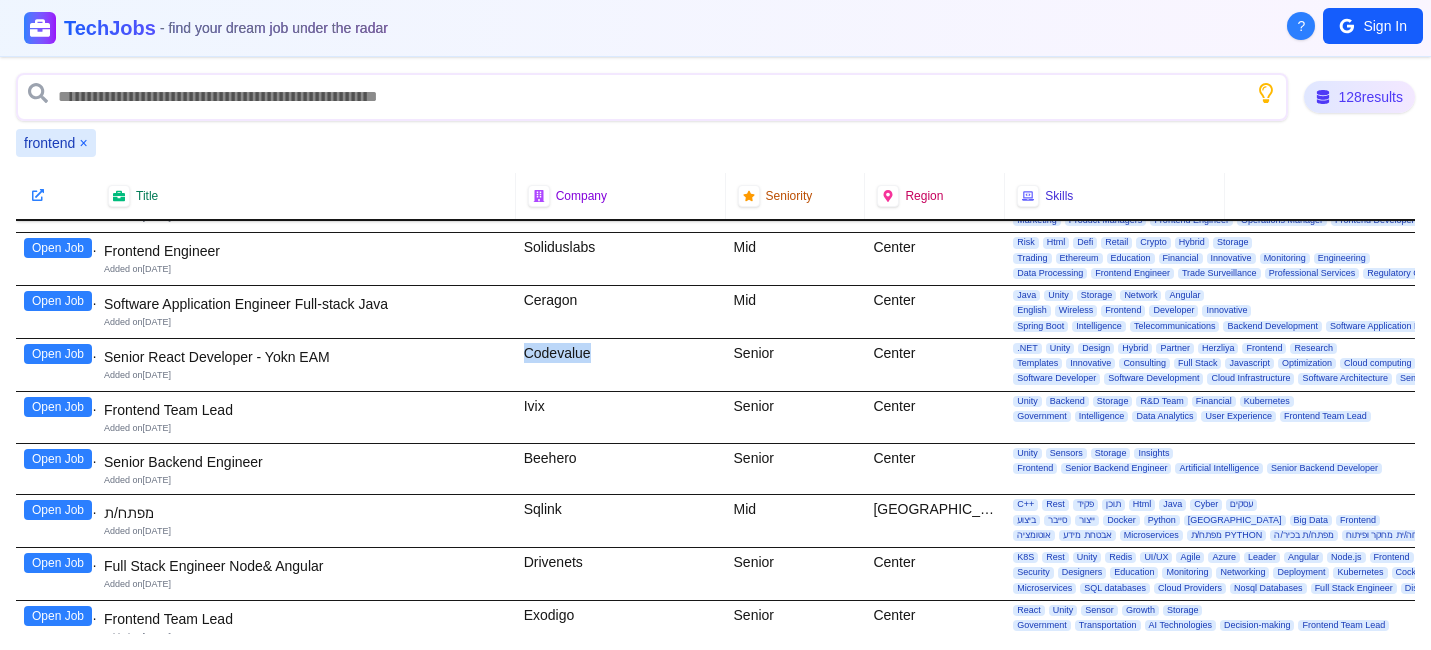 drag, startPoint x: 524, startPoint y: 349, endPoint x: 625, endPoint y: 352, distance: 101.04455 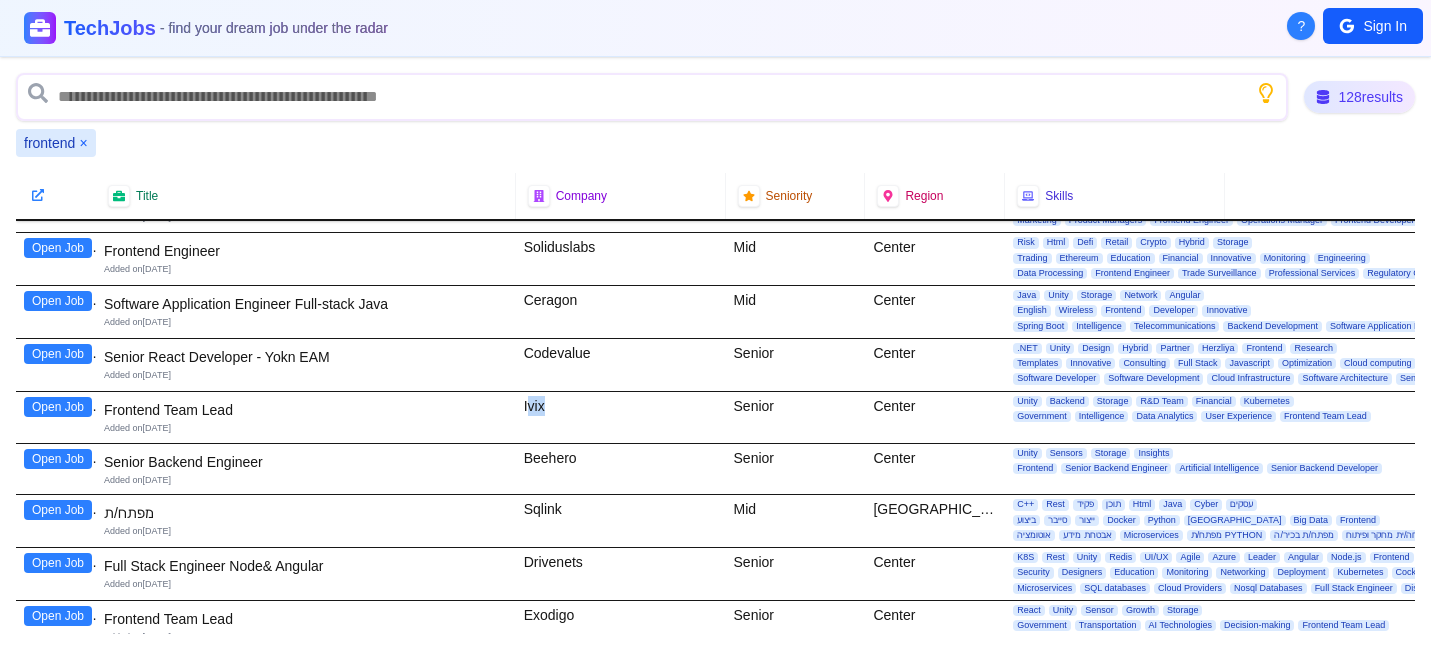 drag, startPoint x: 526, startPoint y: 409, endPoint x: 558, endPoint y: 409, distance: 32 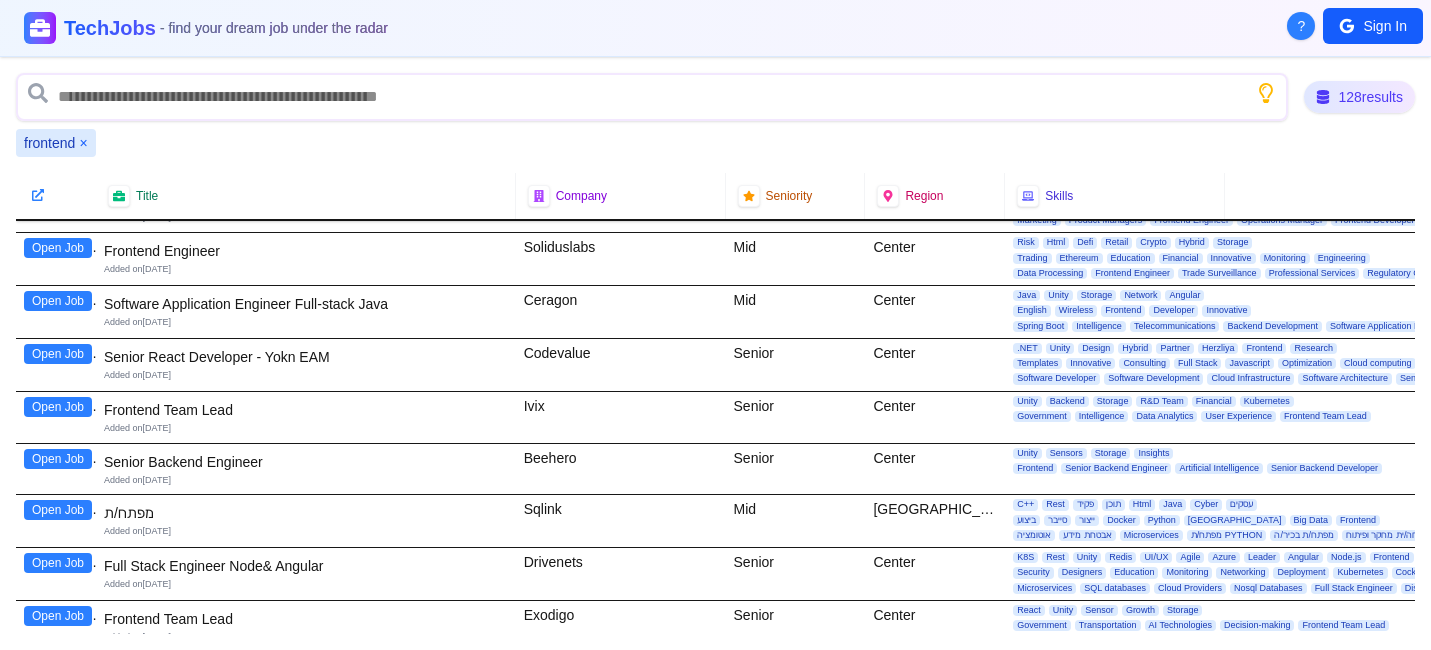 click on "Ivix" at bounding box center (621, 417) 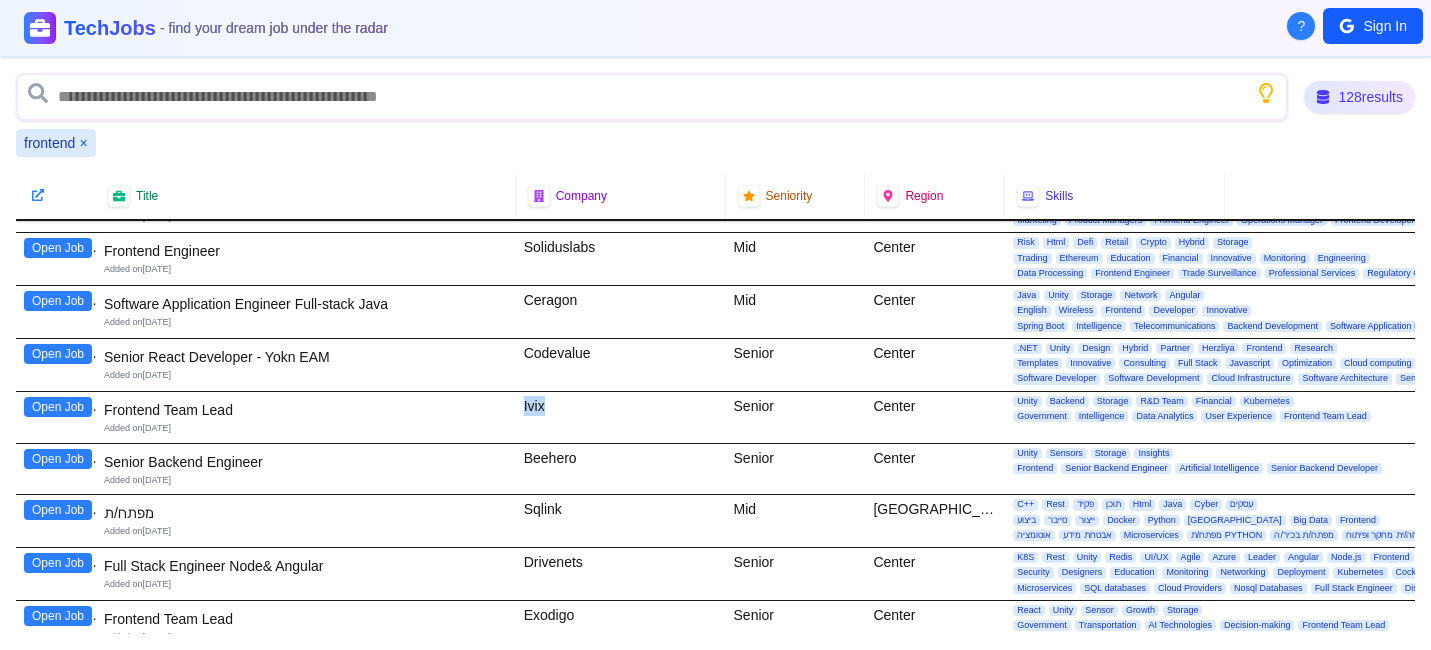 drag, startPoint x: 520, startPoint y: 406, endPoint x: 569, endPoint y: 406, distance: 49 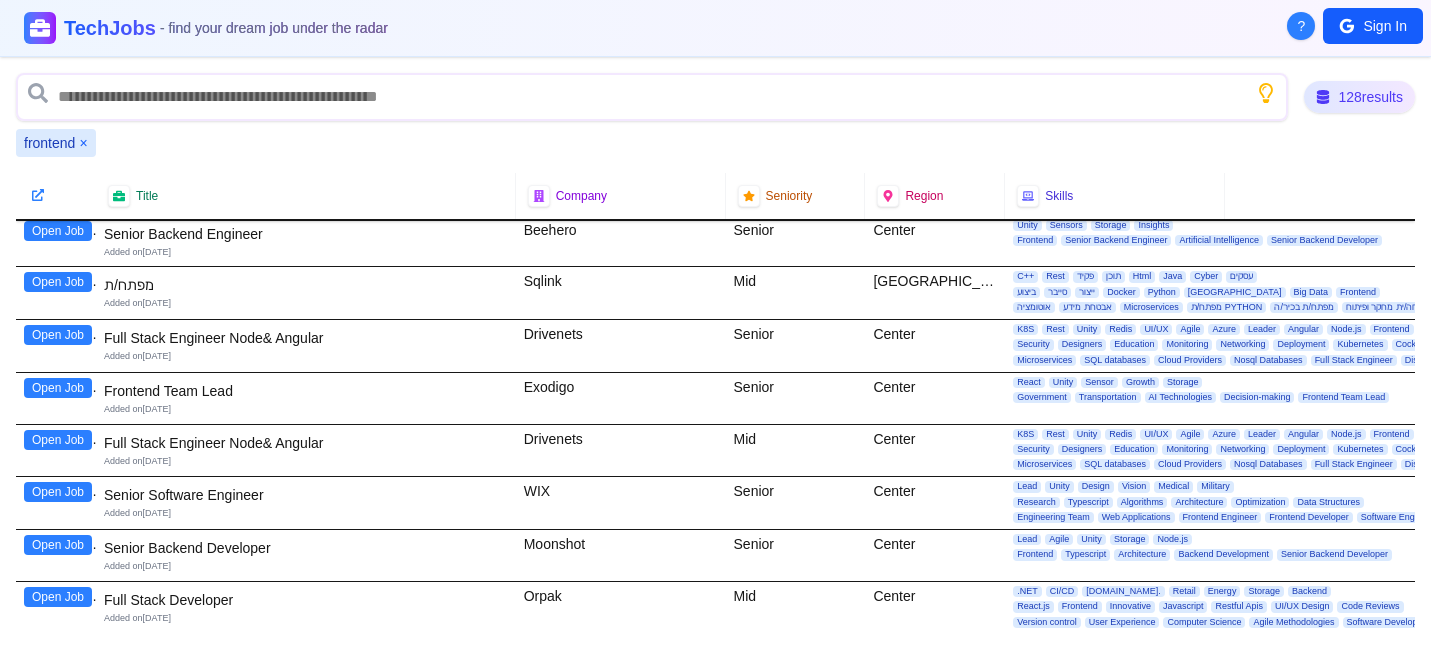 scroll, scrollTop: 3043, scrollLeft: 0, axis: vertical 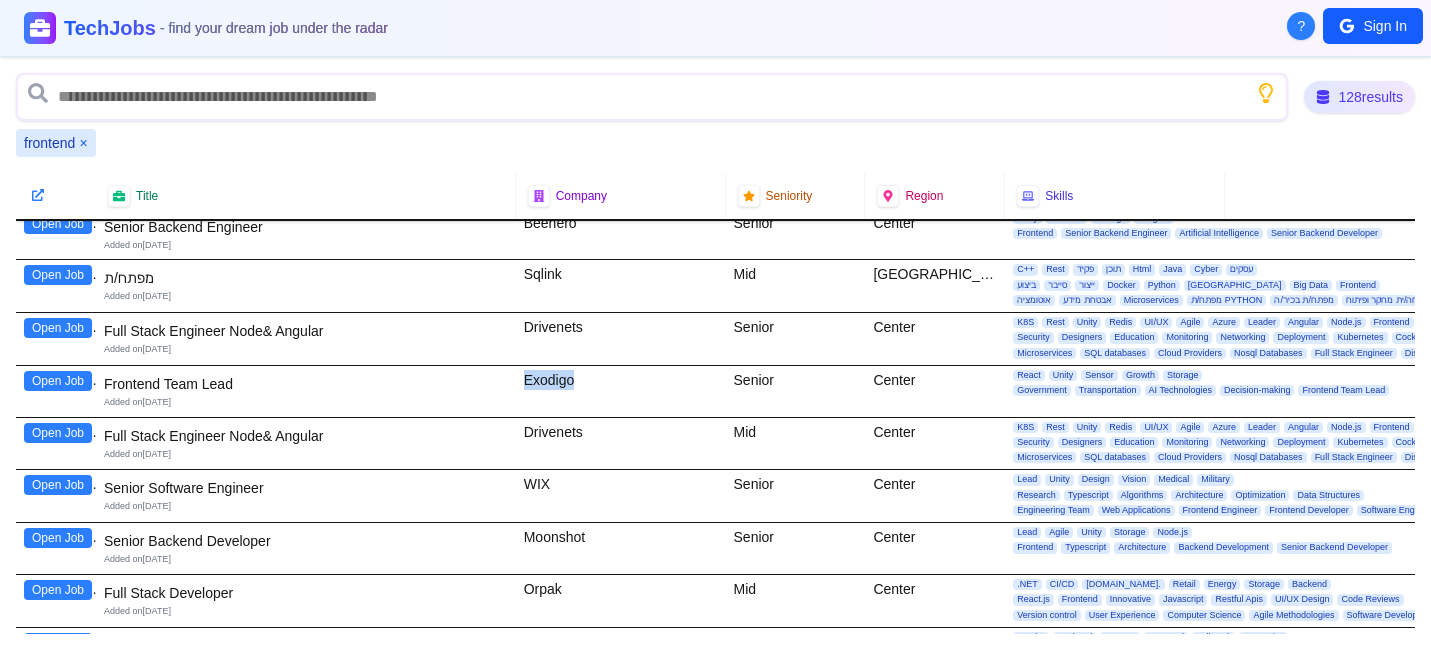 drag, startPoint x: 523, startPoint y: 381, endPoint x: 605, endPoint y: 381, distance: 82 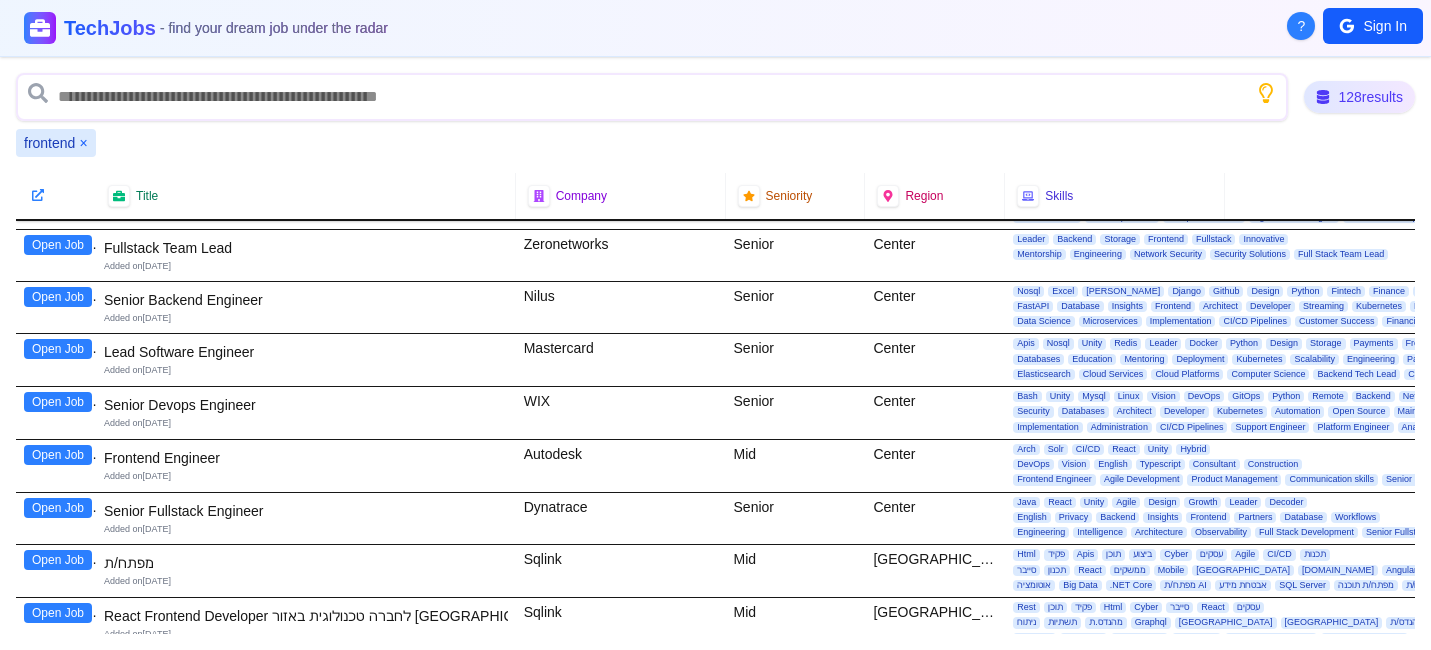 scroll, scrollTop: 3453, scrollLeft: 0, axis: vertical 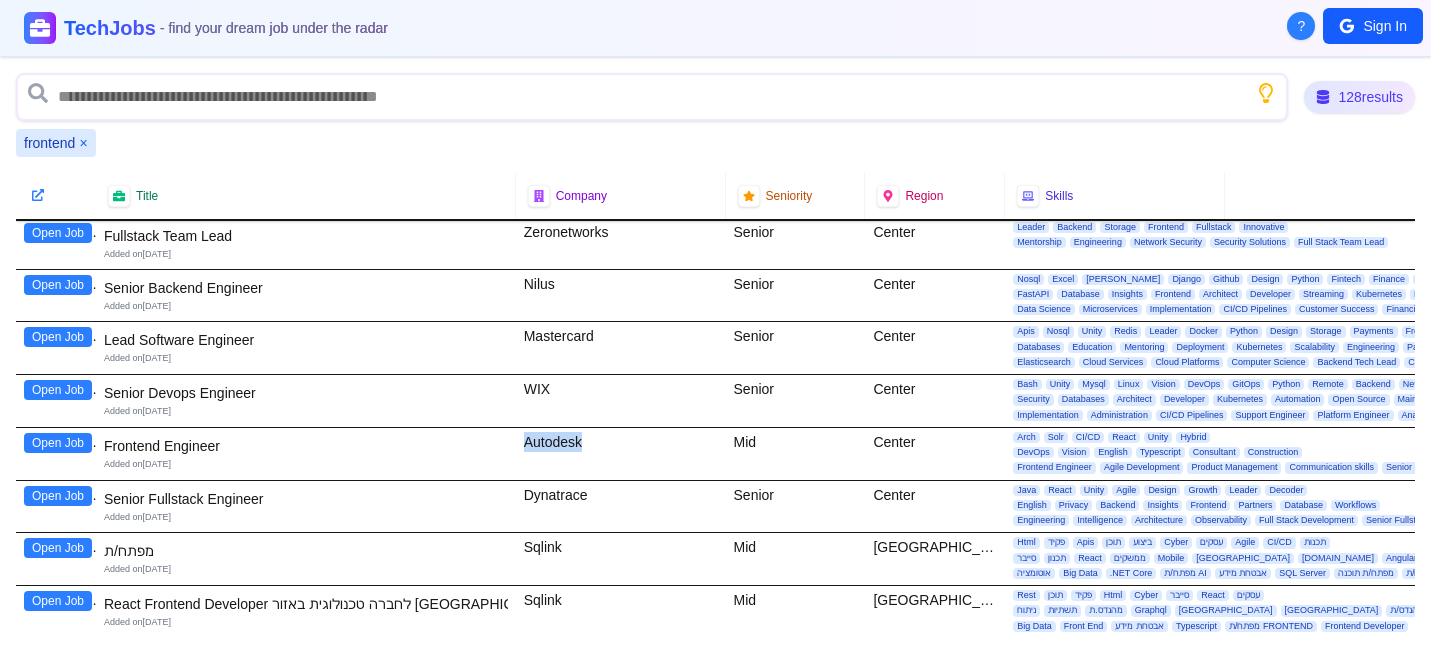 drag, startPoint x: 521, startPoint y: 439, endPoint x: 595, endPoint y: 439, distance: 74 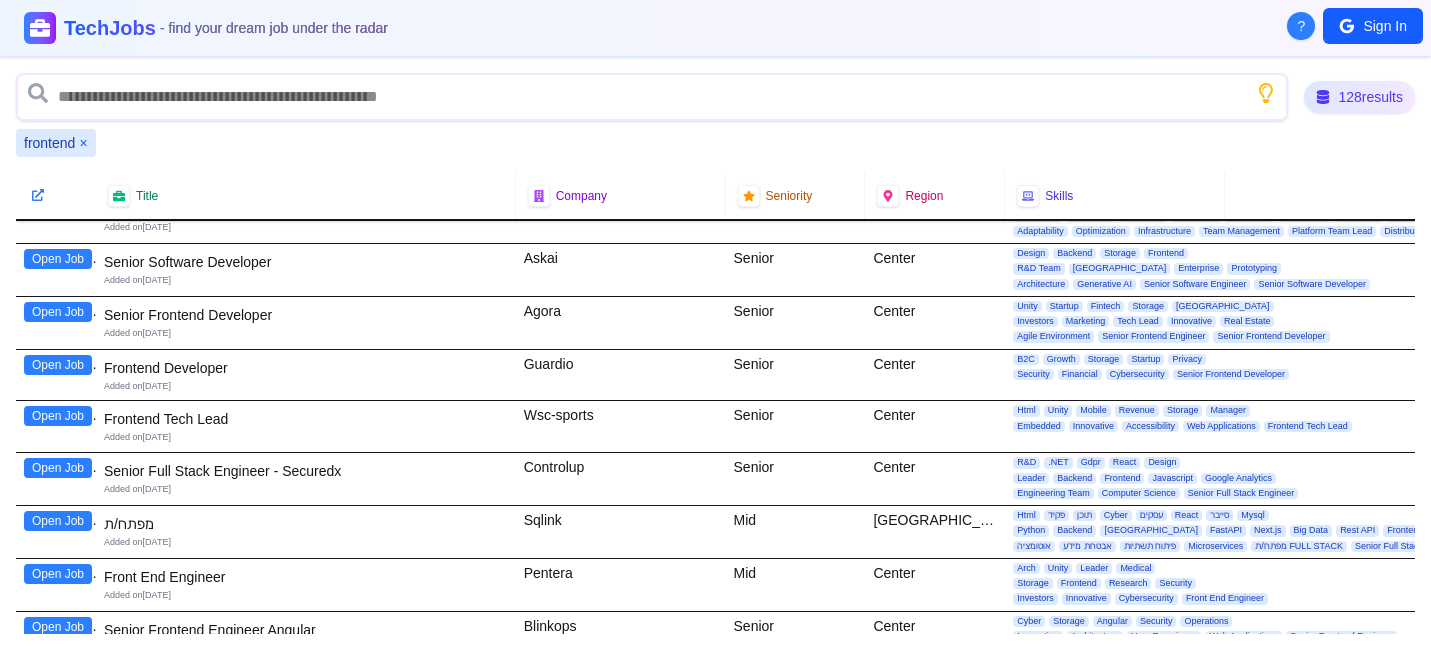 scroll, scrollTop: 4011, scrollLeft: 0, axis: vertical 